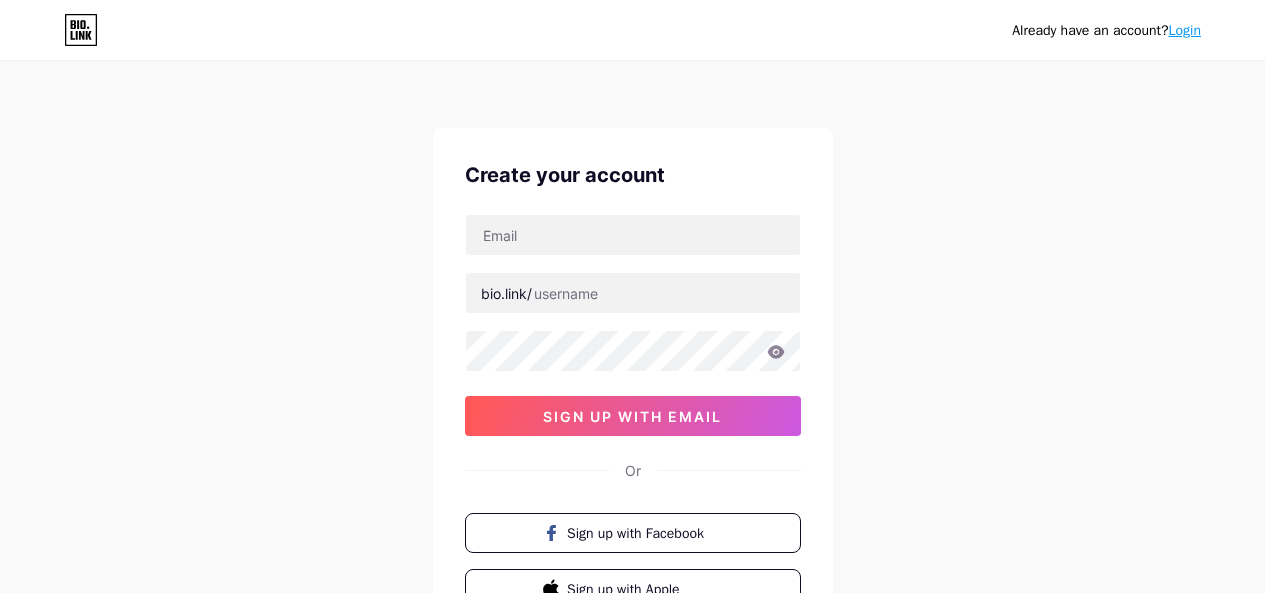 scroll, scrollTop: 0, scrollLeft: 0, axis: both 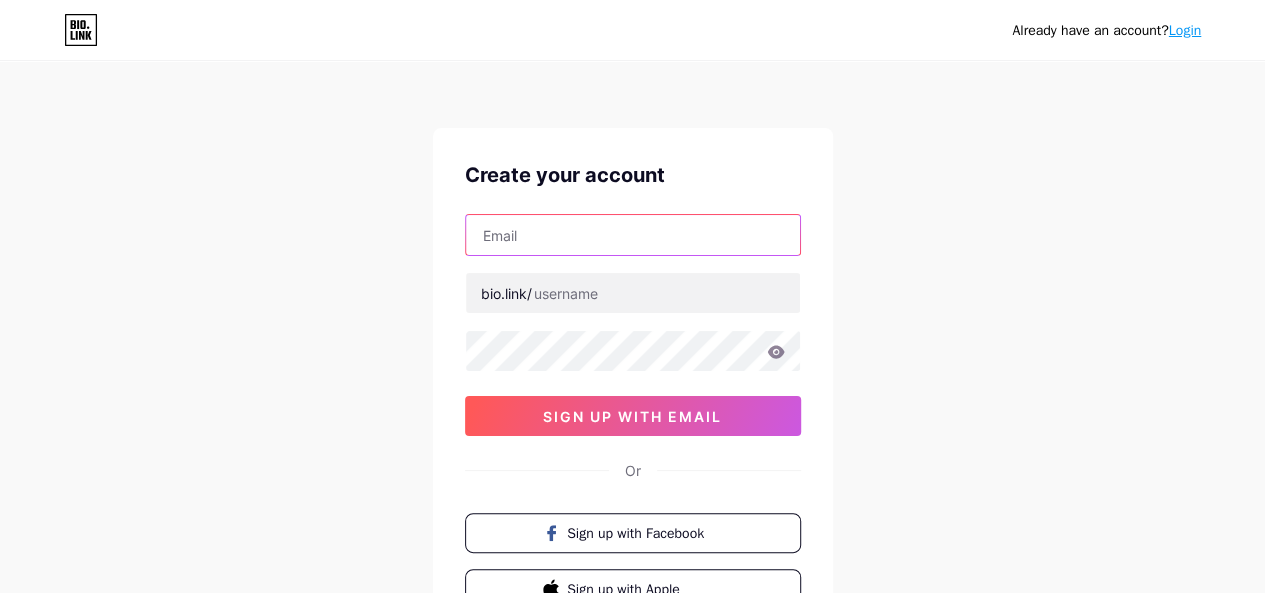 click at bounding box center [633, 235] 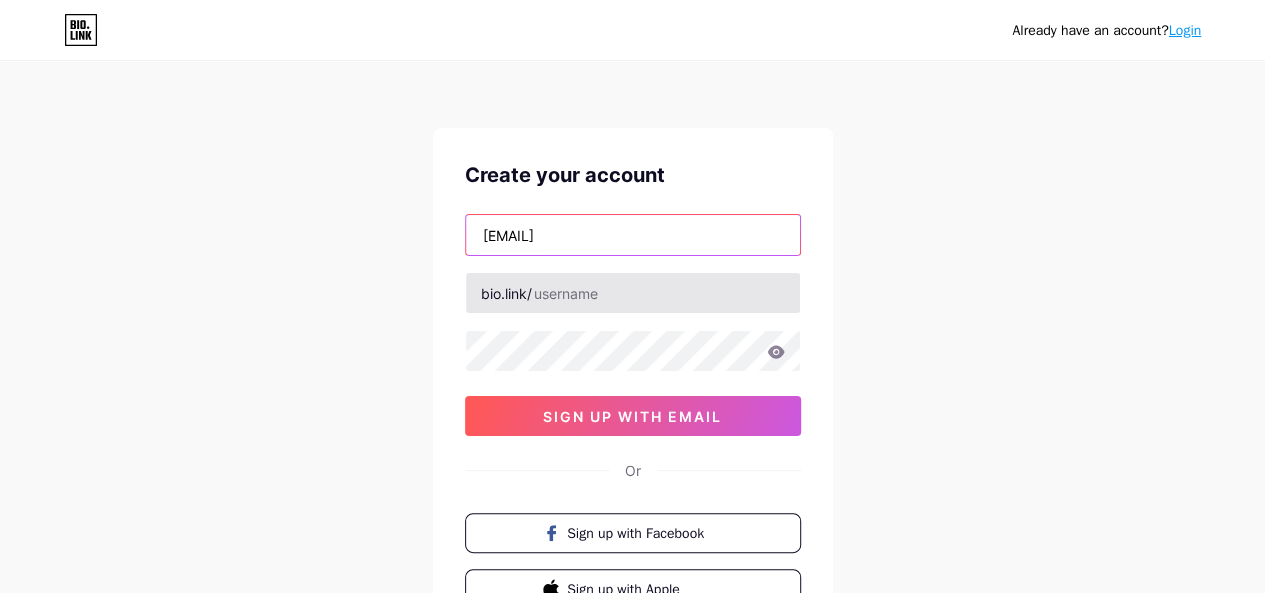 type on "[EMAIL]" 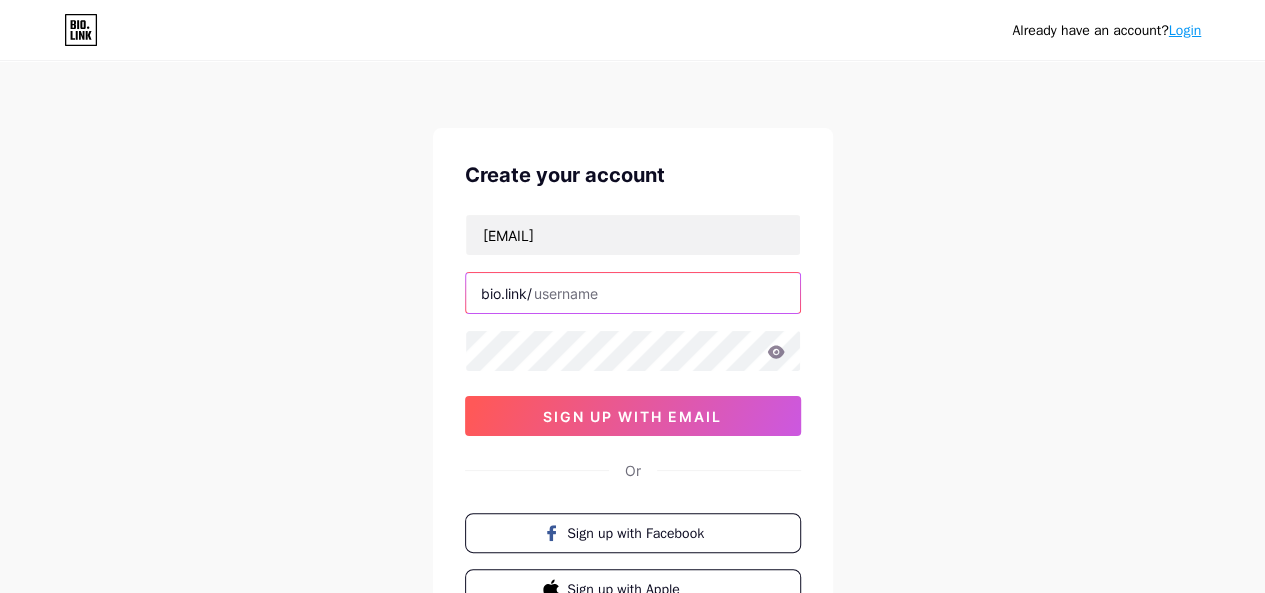 click at bounding box center [633, 293] 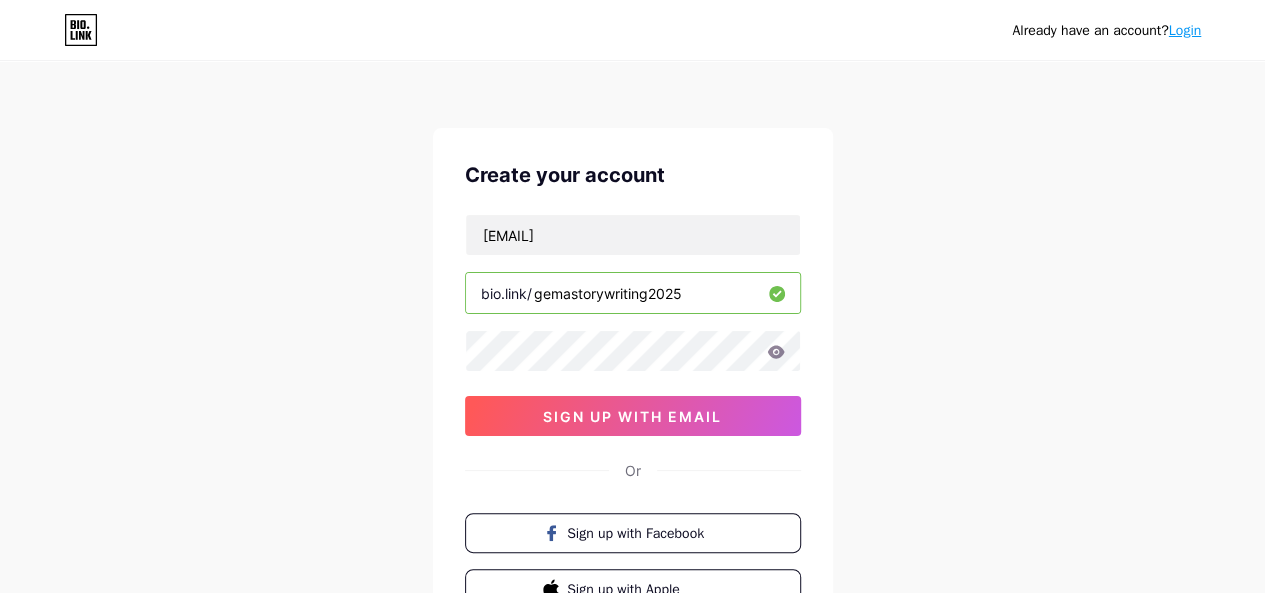 type on "gemastorywriting2025" 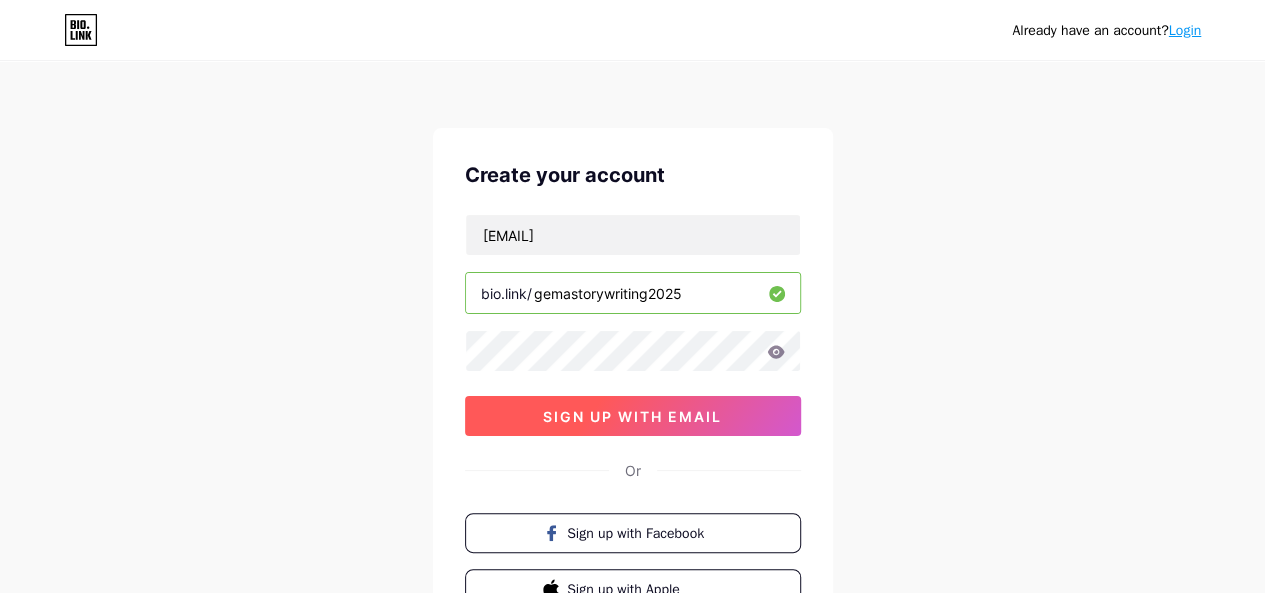 click on "sign up with email" at bounding box center (632, 416) 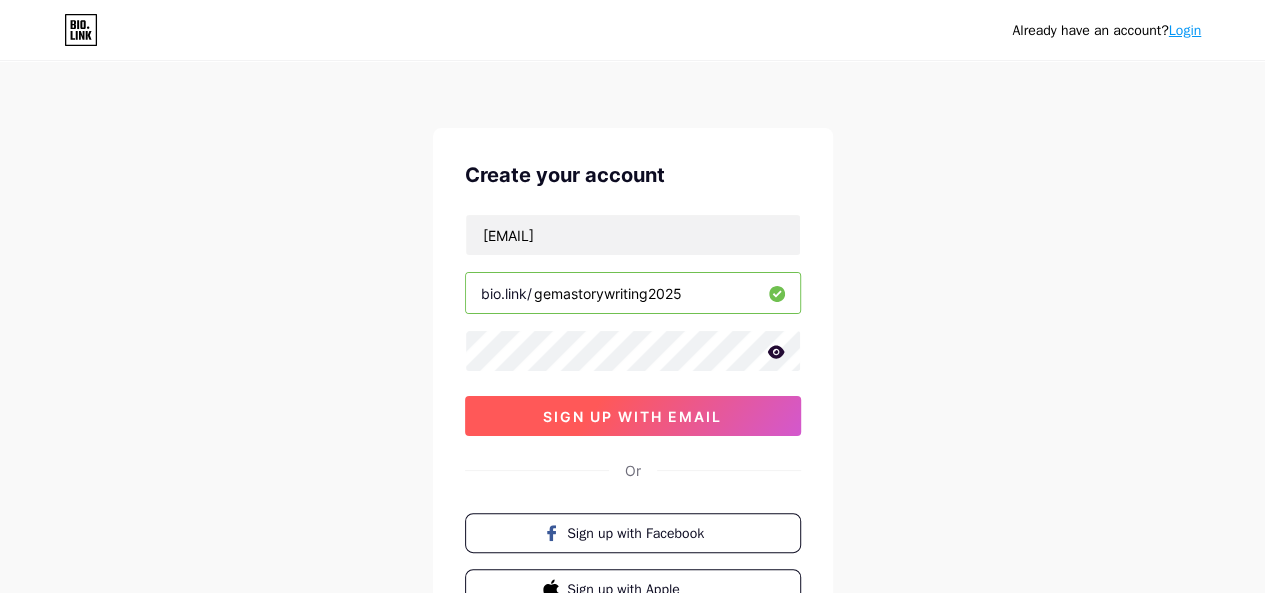 click on "sign up with email" at bounding box center [632, 416] 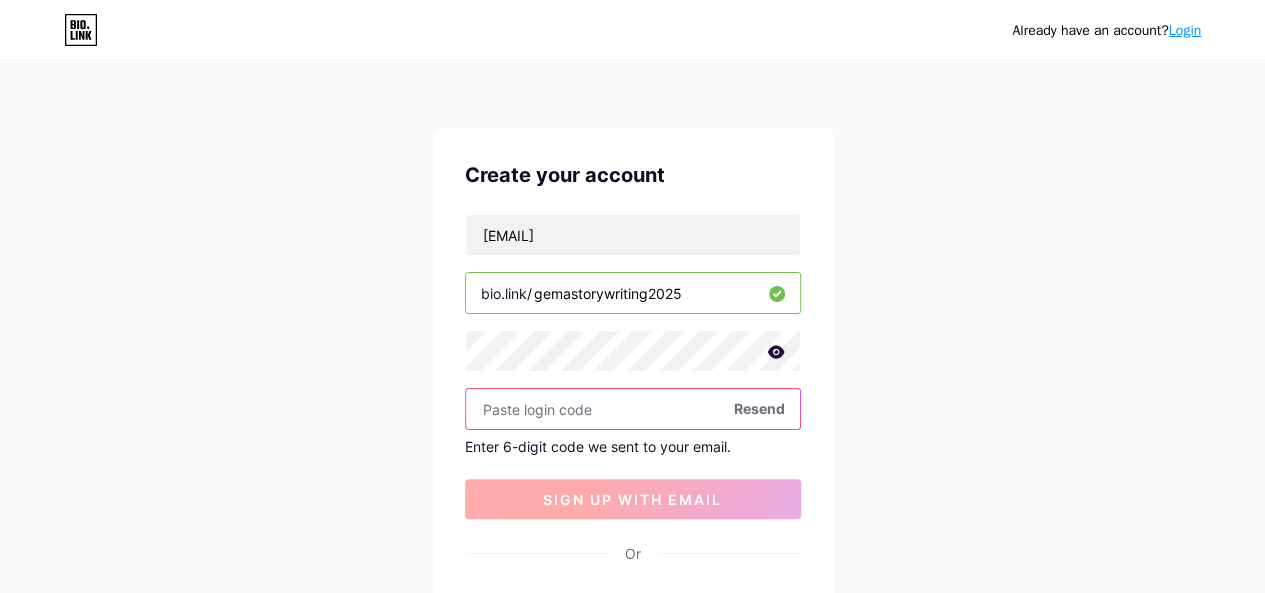 click at bounding box center [633, 409] 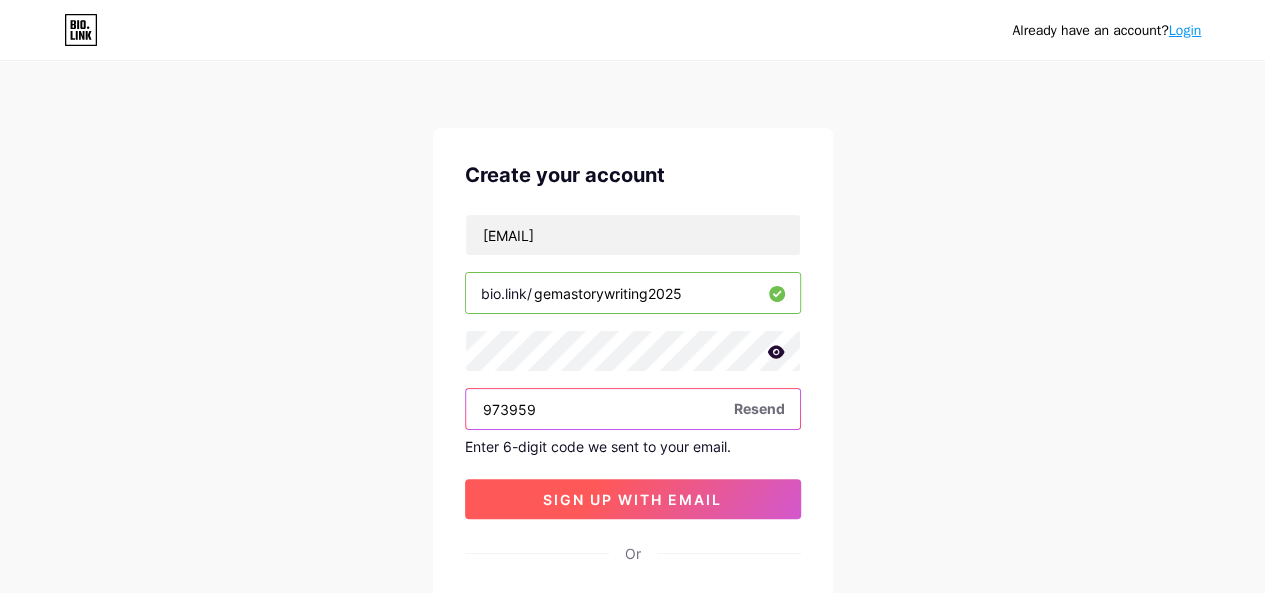 type on "973959" 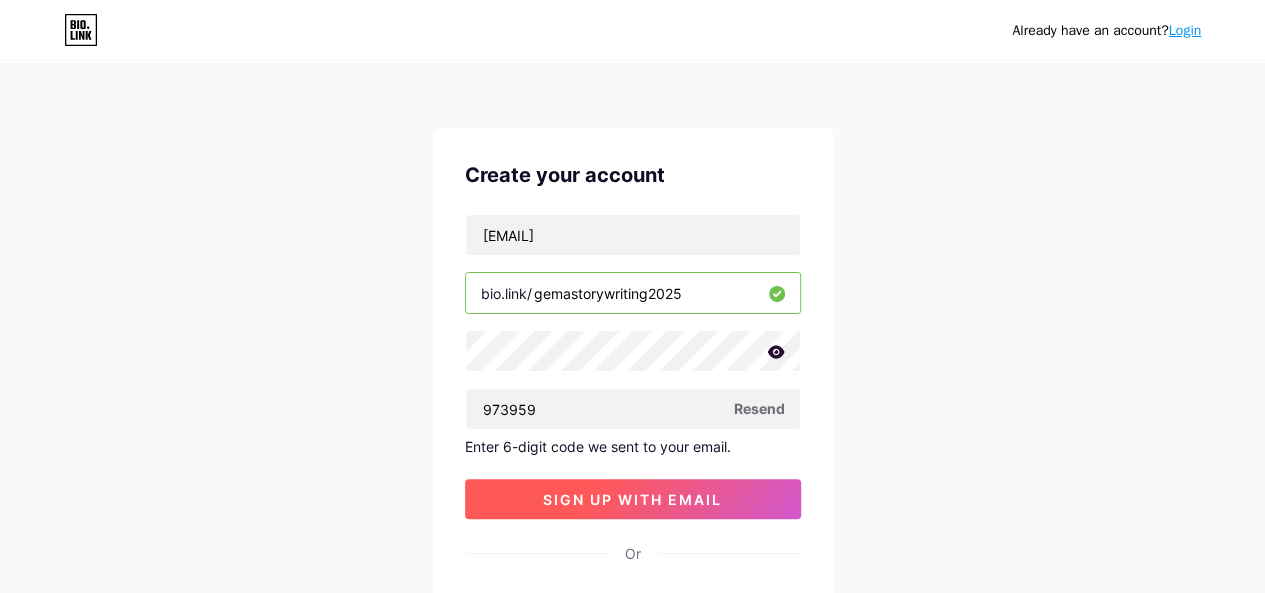 click on "sign up with email" at bounding box center (632, 499) 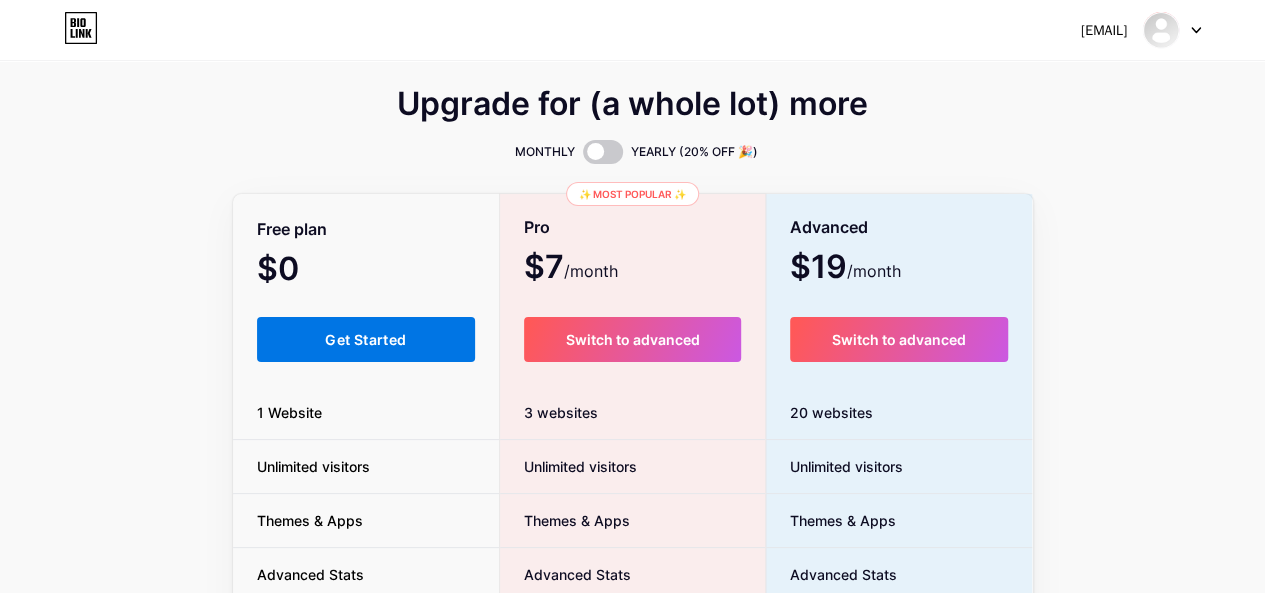 click on "Get Started" at bounding box center [365, 339] 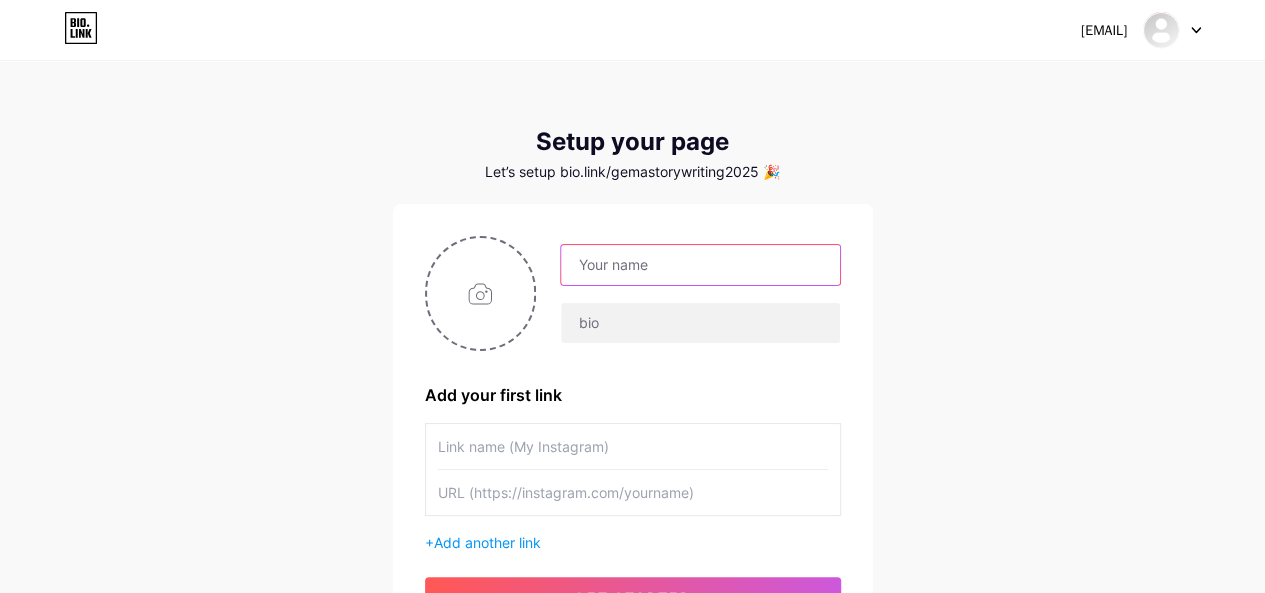 click at bounding box center [700, 265] 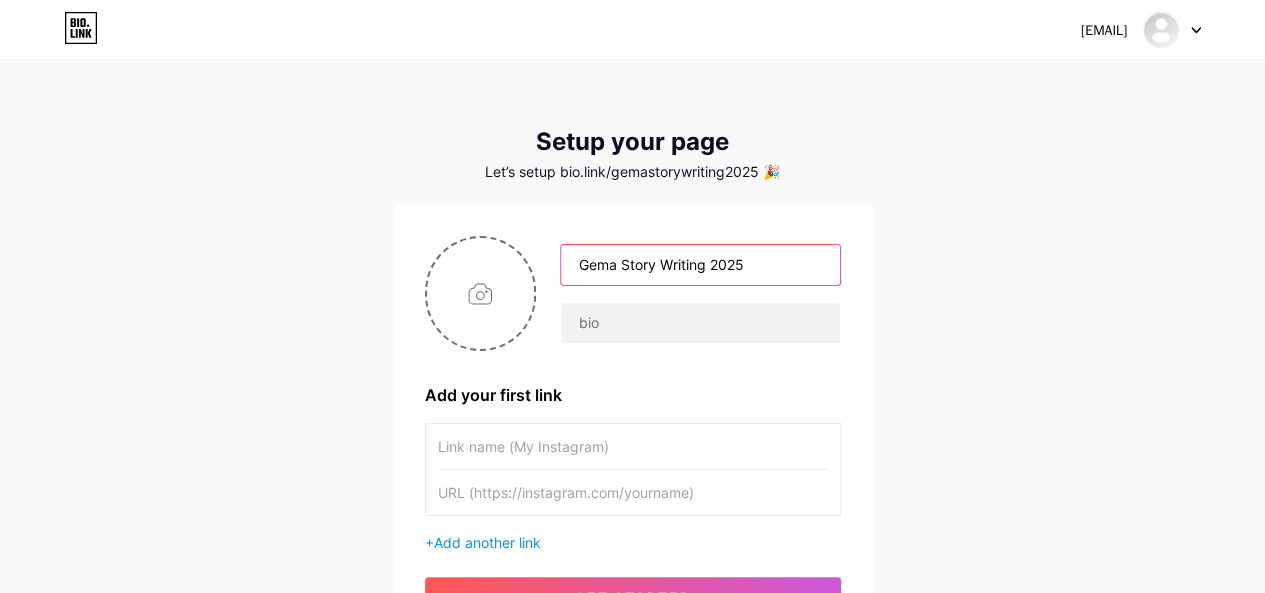 type on "Gema Story Writing 2025" 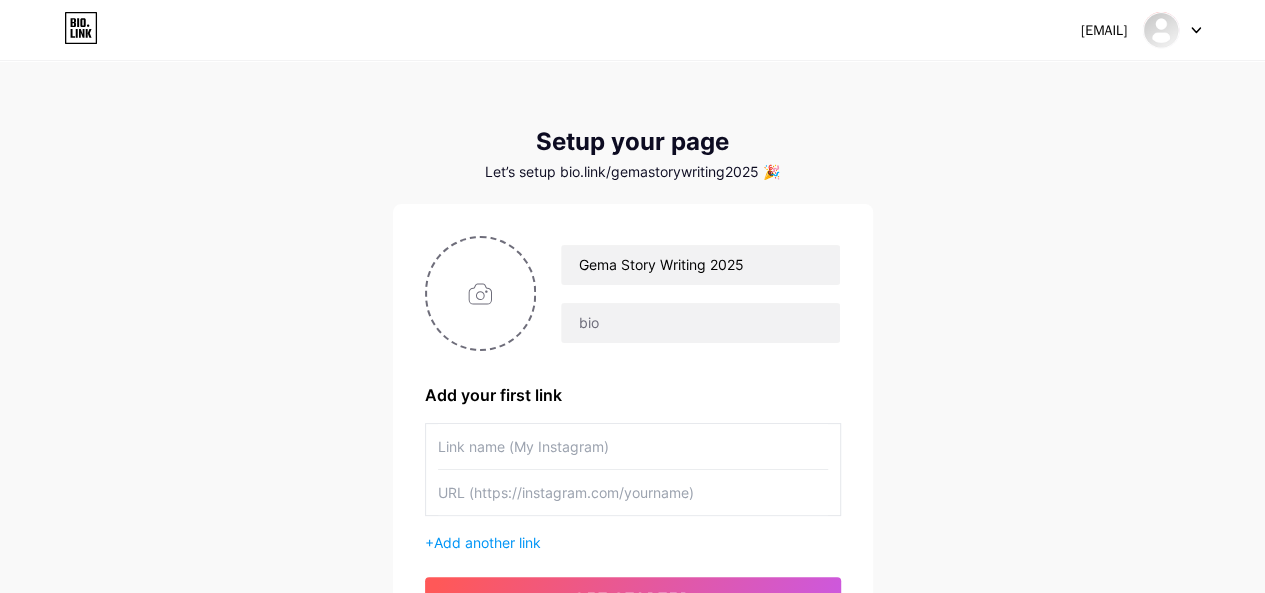 click at bounding box center [633, 446] 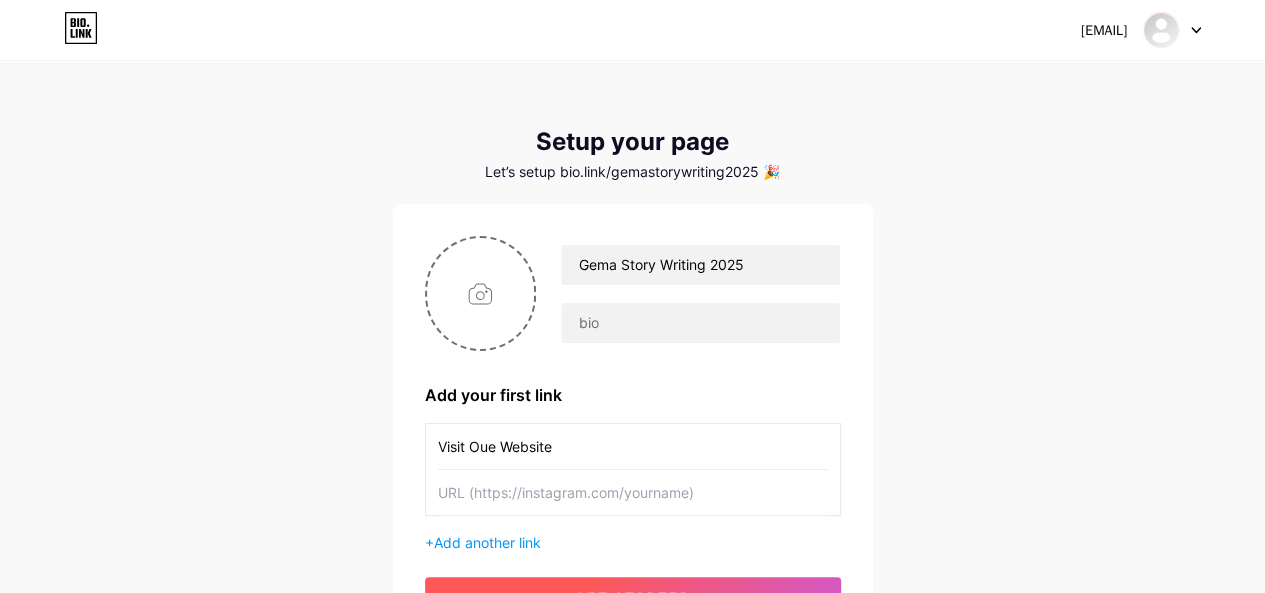 type on "Visit Oue Website" 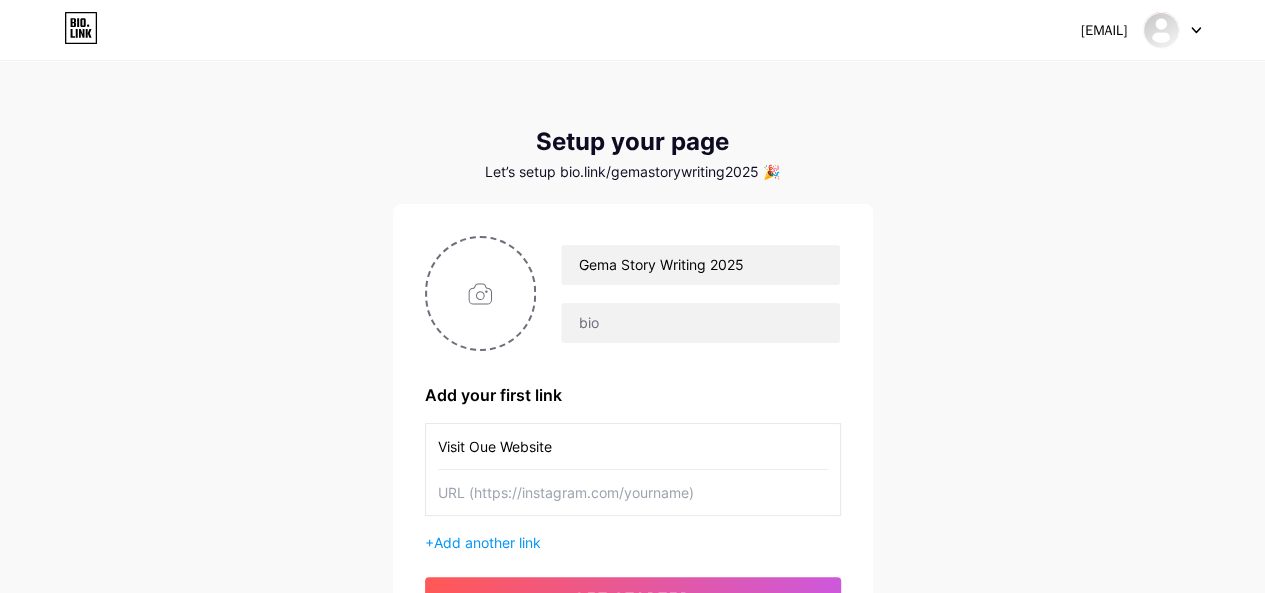 click at bounding box center (633, 492) 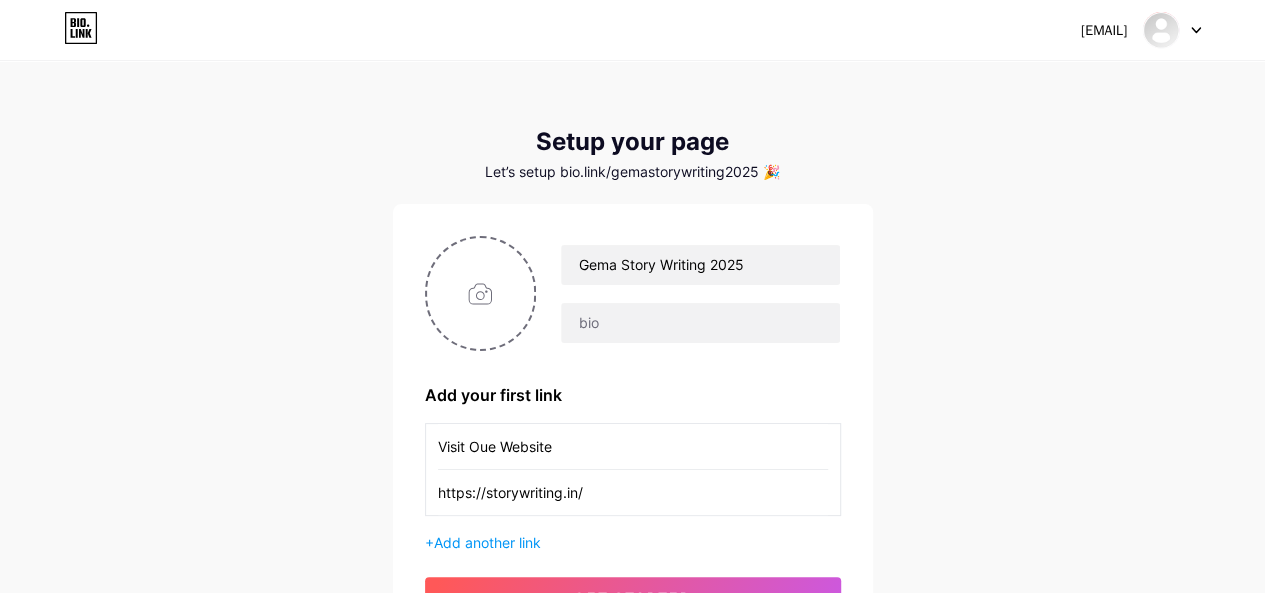 scroll, scrollTop: 108, scrollLeft: 0, axis: vertical 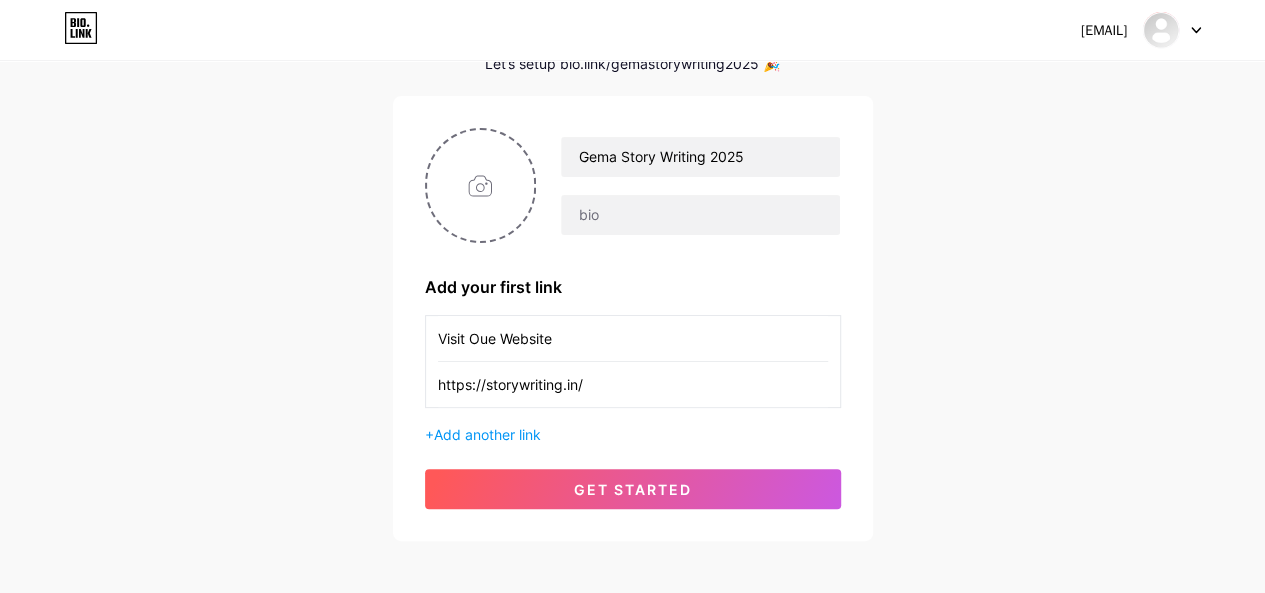 type on "https://storywriting.in/" 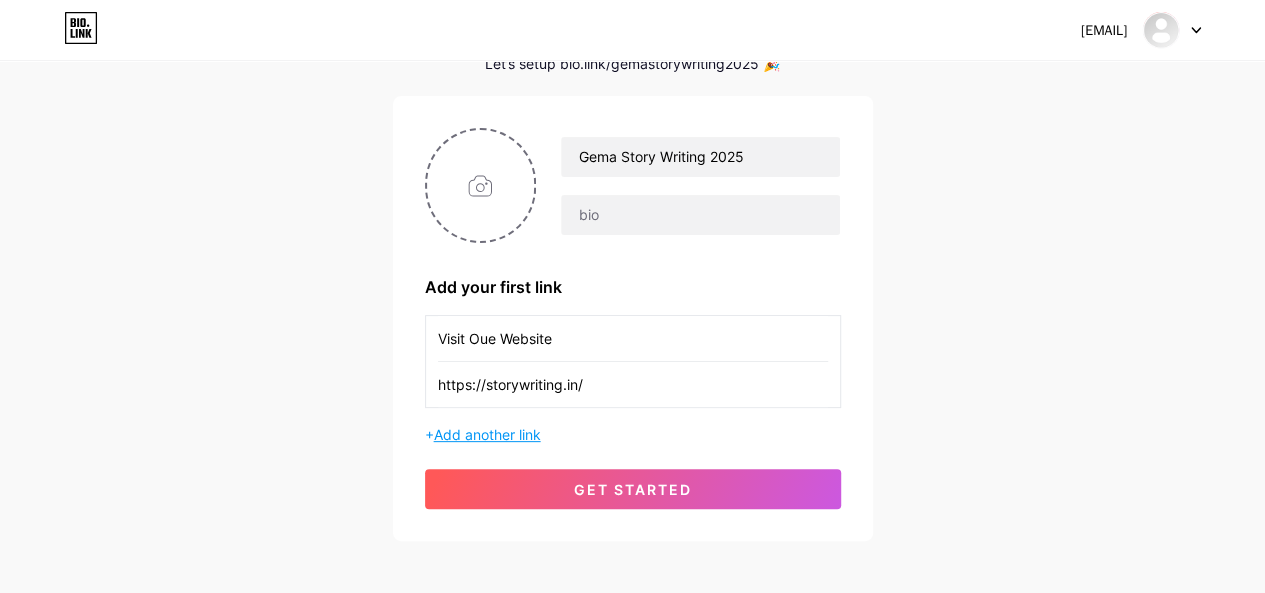 click on "Add another link" at bounding box center [487, 434] 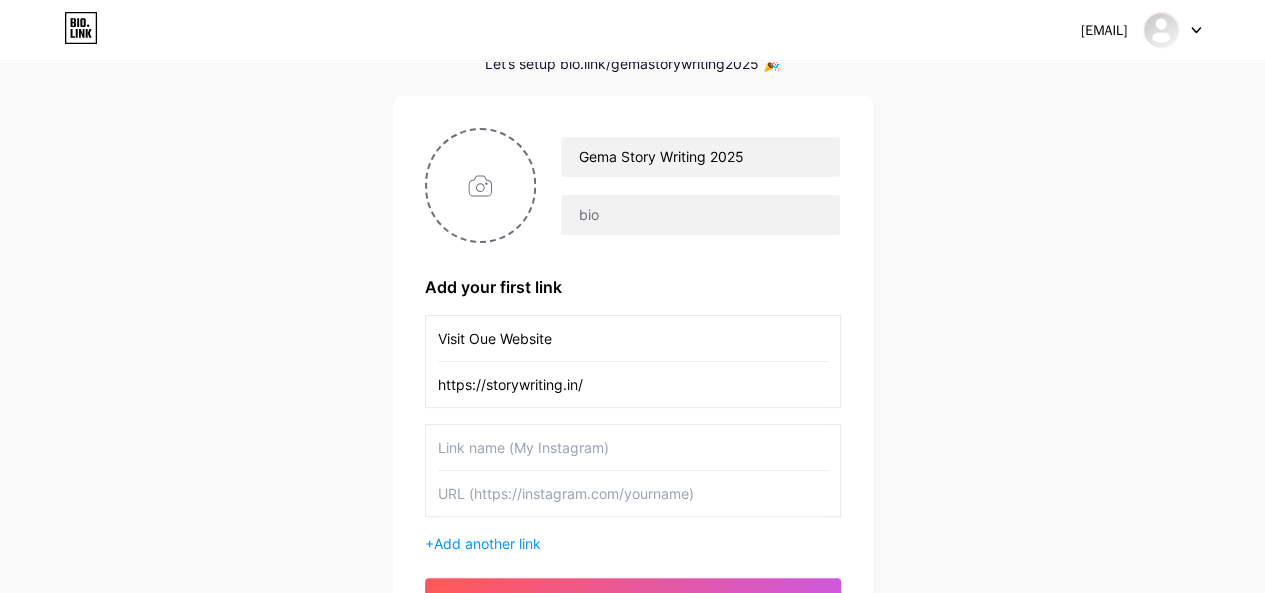click at bounding box center [633, 447] 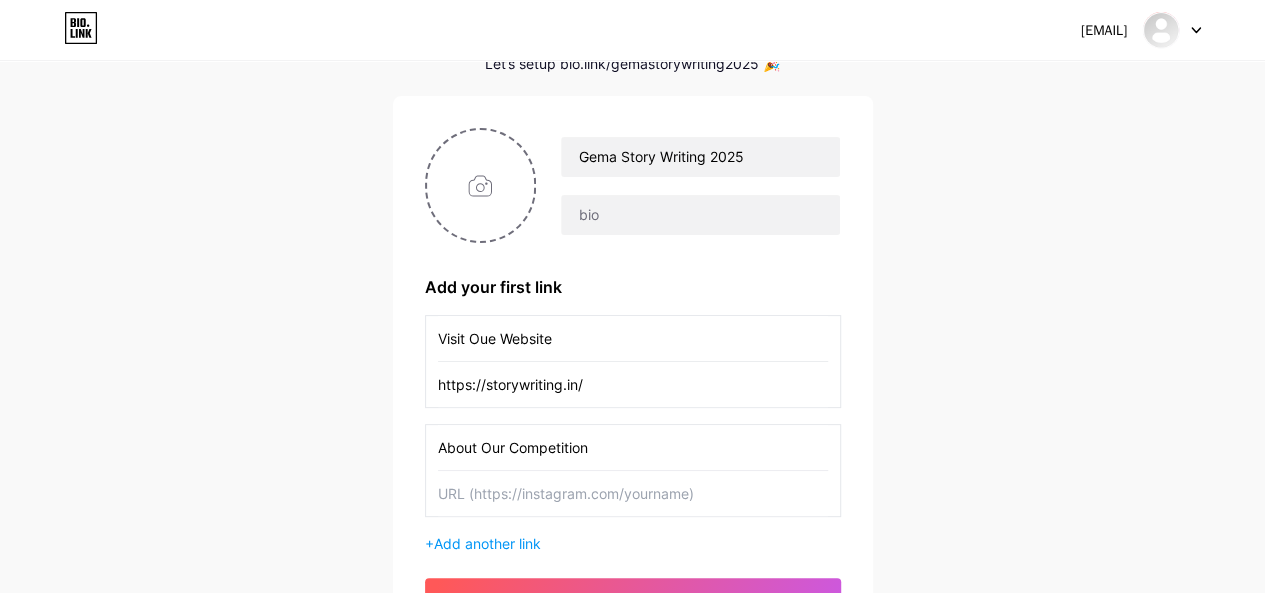 type on "About Our Competition" 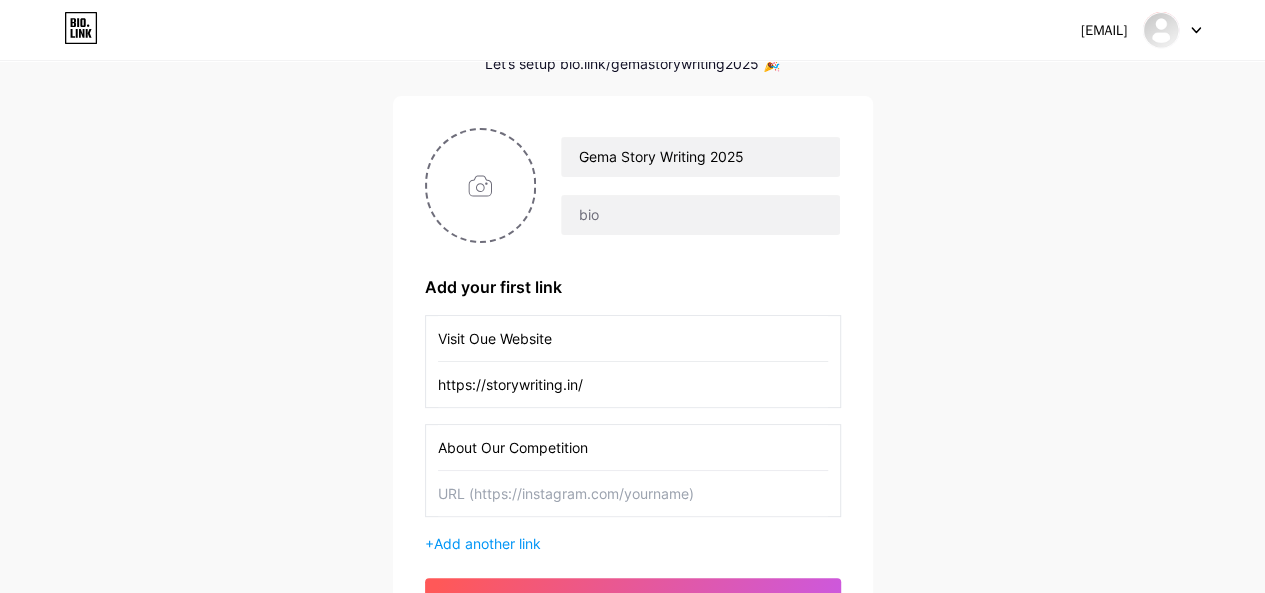 click at bounding box center [633, 493] 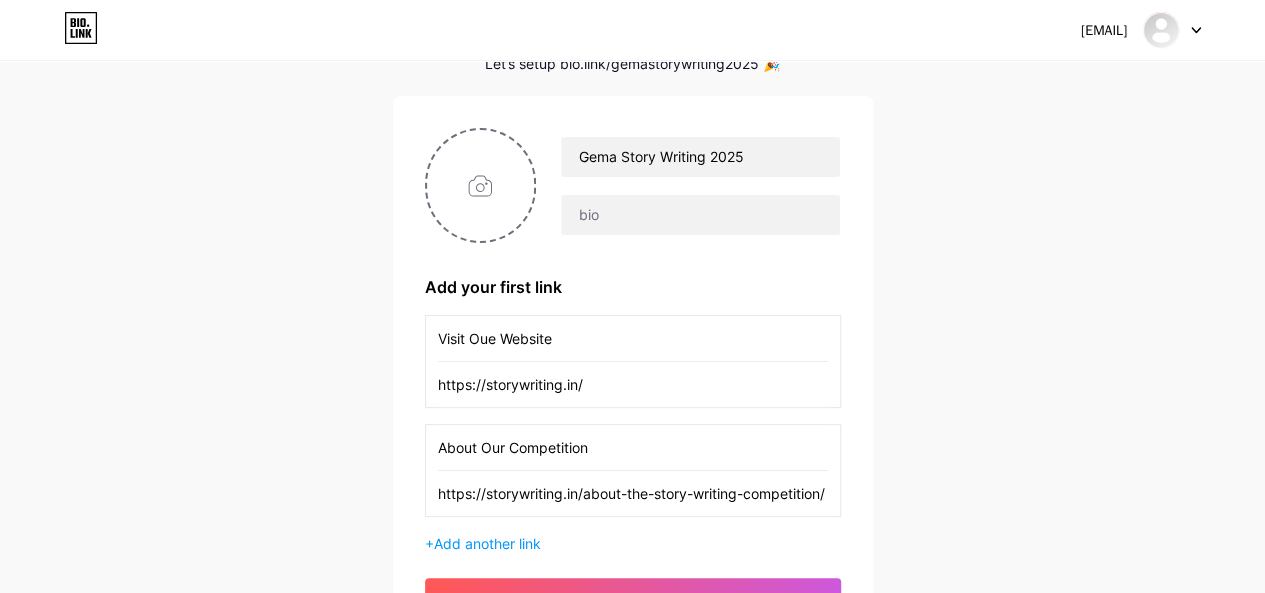 scroll, scrollTop: 0, scrollLeft: 4, axis: horizontal 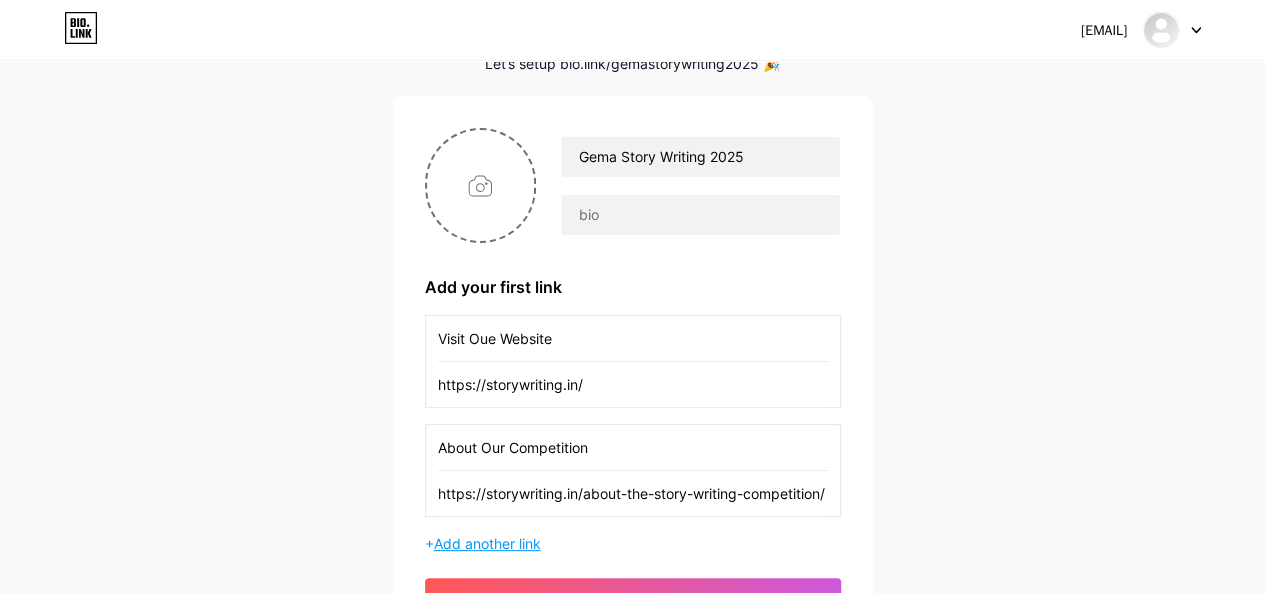 type on "https://storywriting.in/about-the-story-writing-competition/" 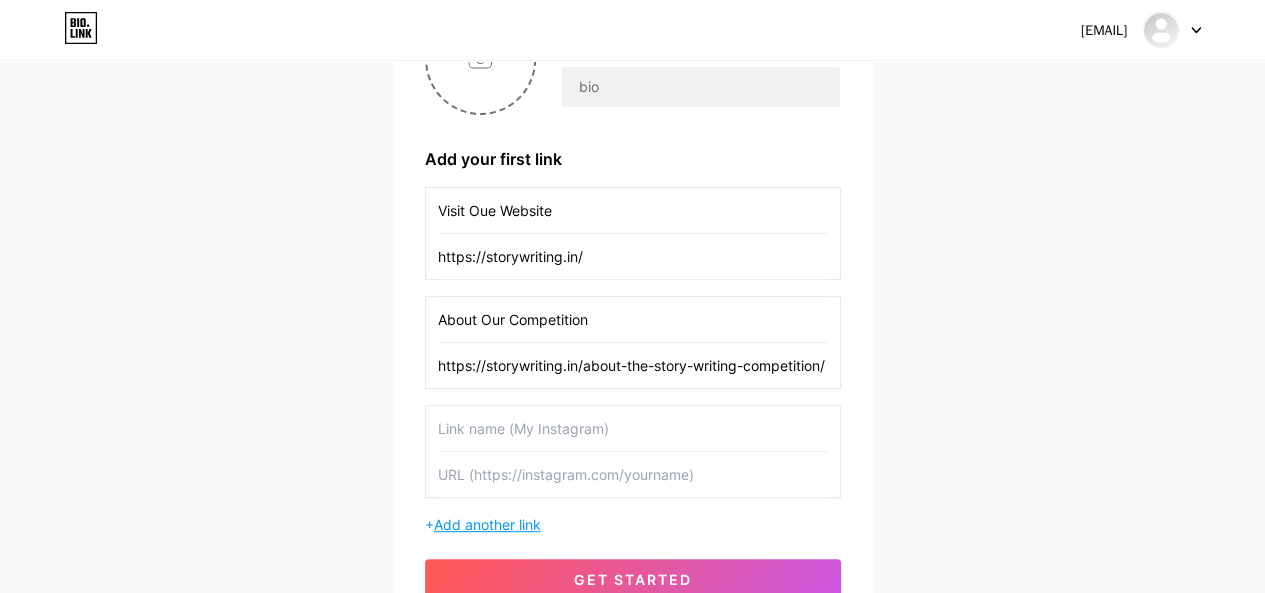 scroll, scrollTop: 292, scrollLeft: 0, axis: vertical 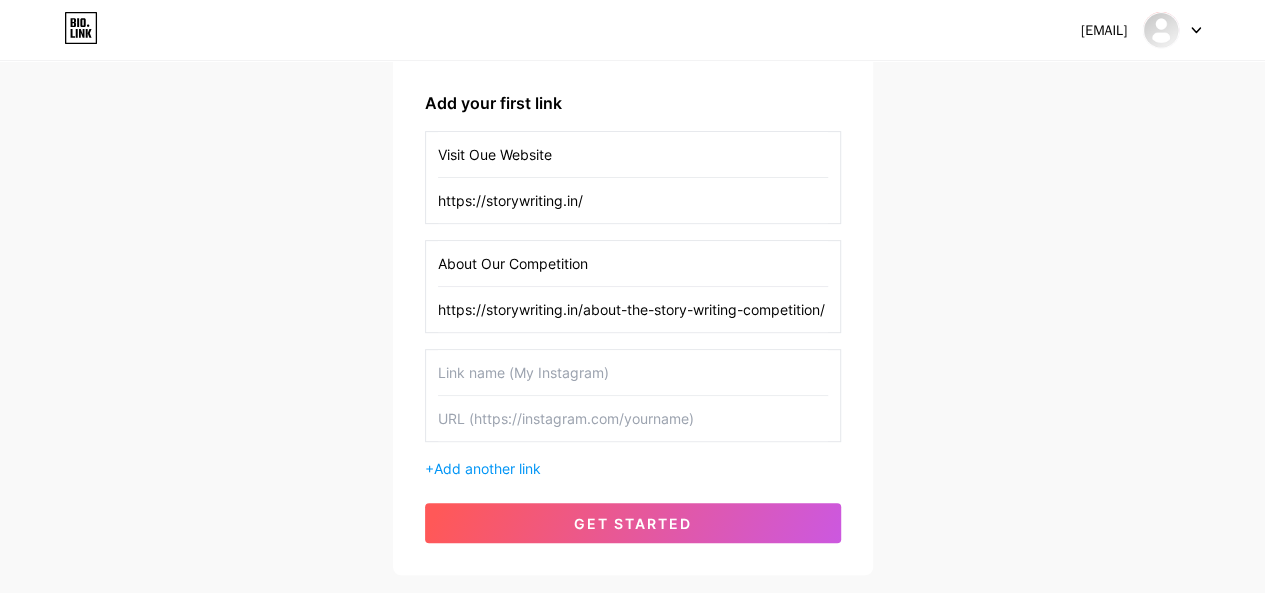 click at bounding box center [633, 372] 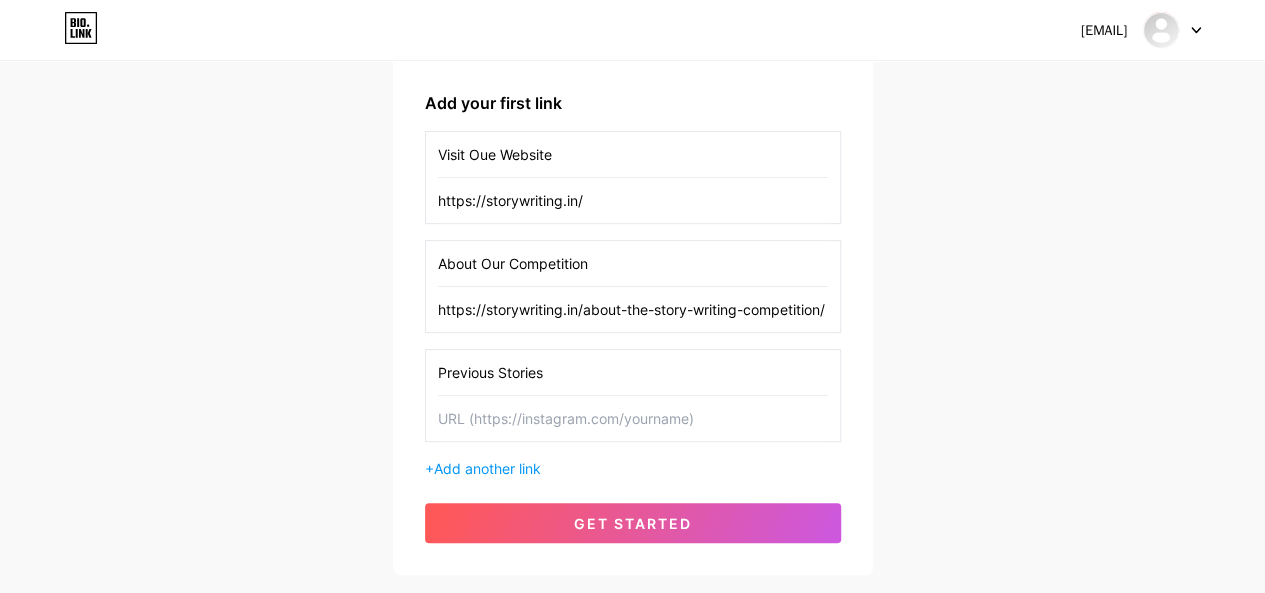 type on "Previous Stories" 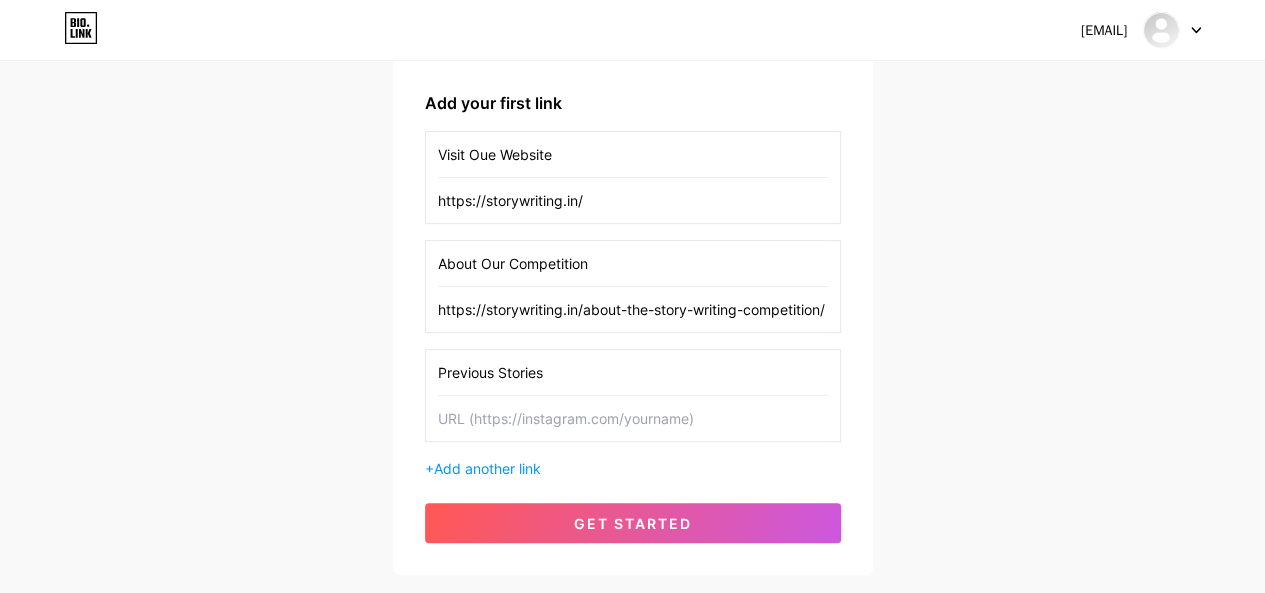 click at bounding box center (633, 418) 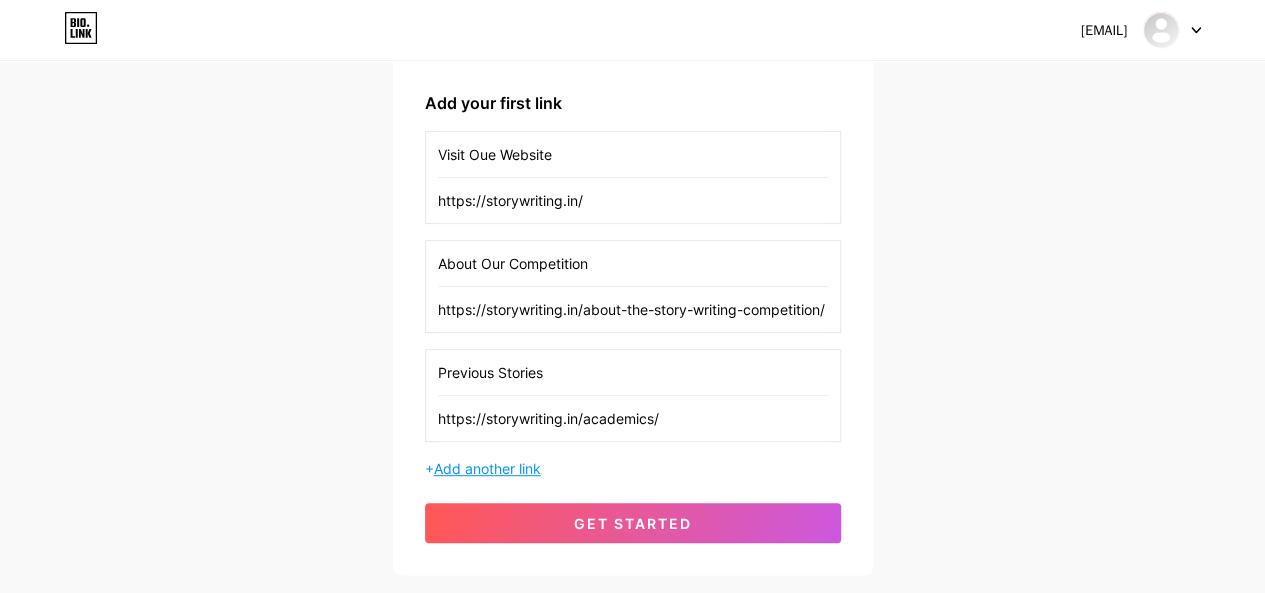 type on "https://storywriting.in/academics/" 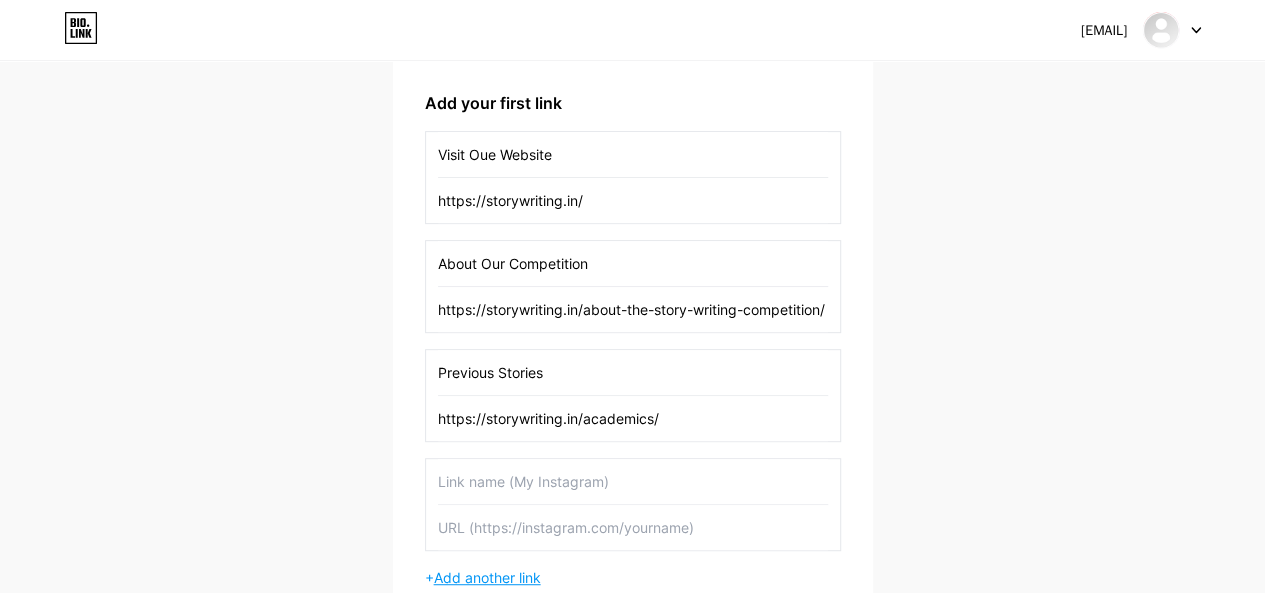 scroll, scrollTop: 360, scrollLeft: 0, axis: vertical 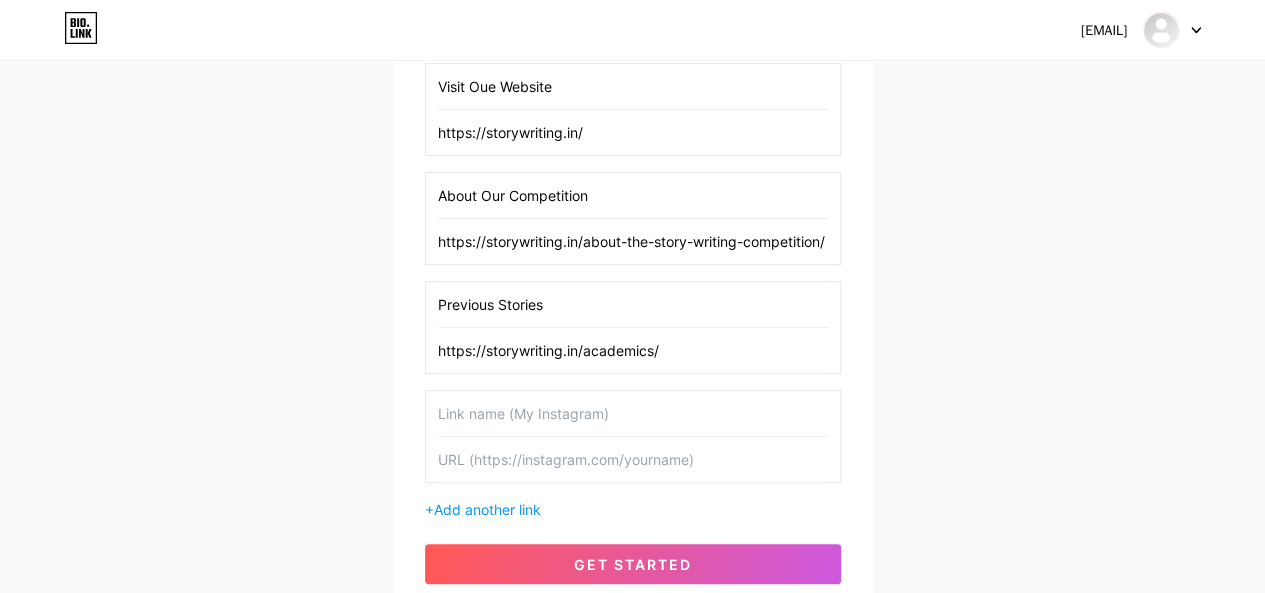 click at bounding box center (633, 413) 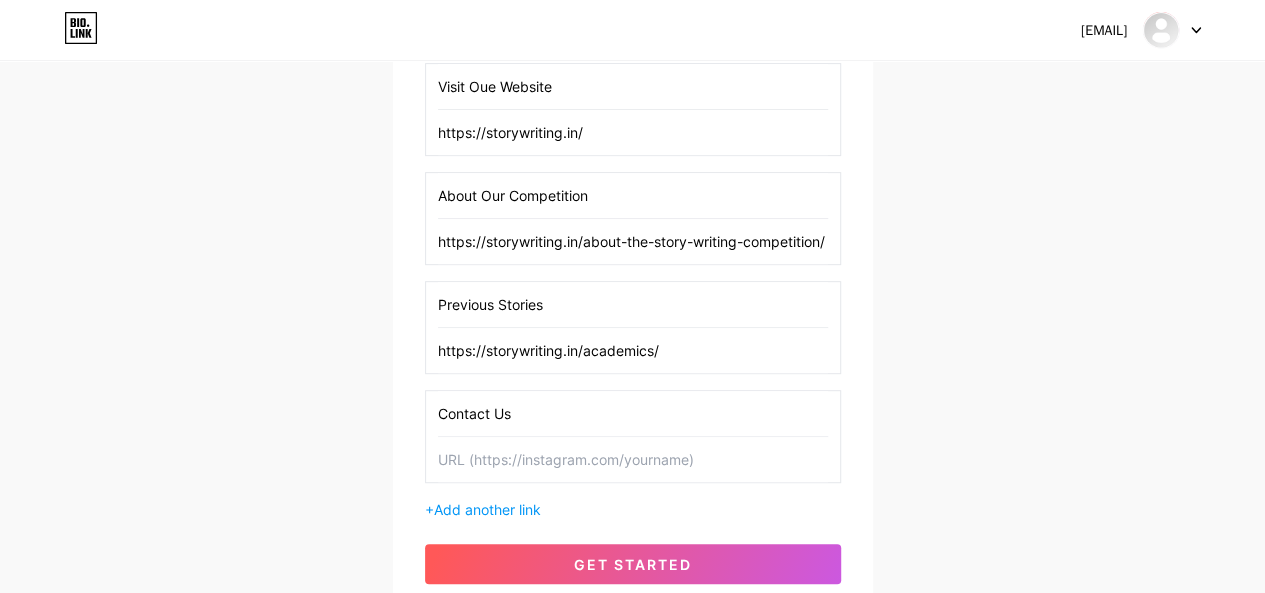 type on "Contact Us" 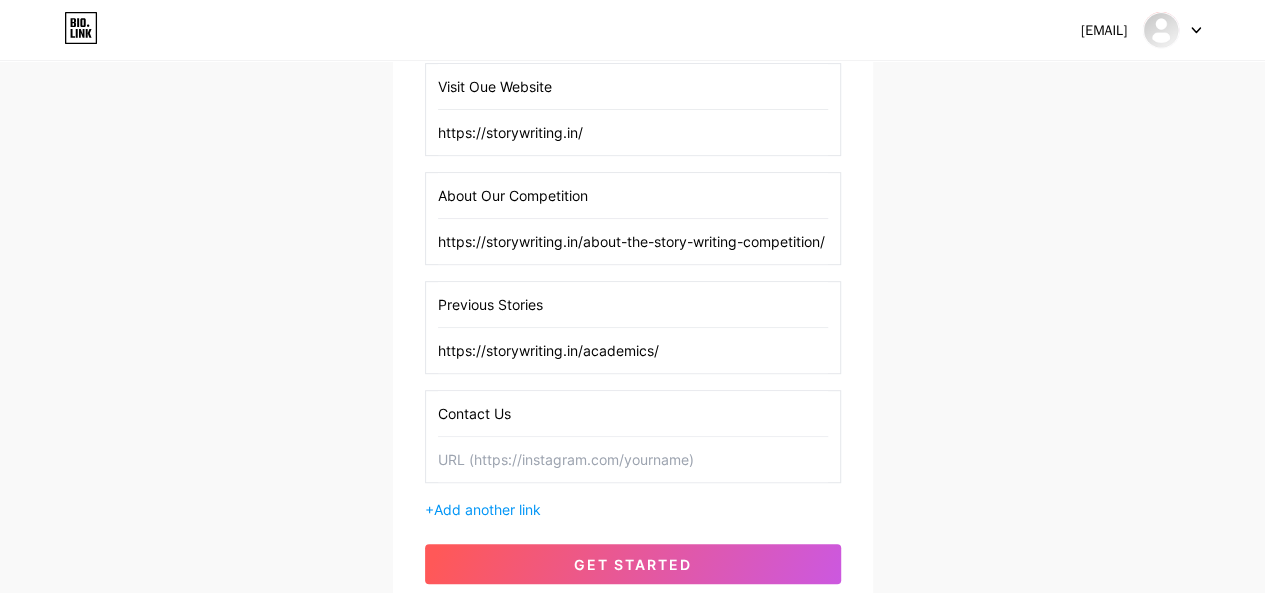 click at bounding box center (633, 459) 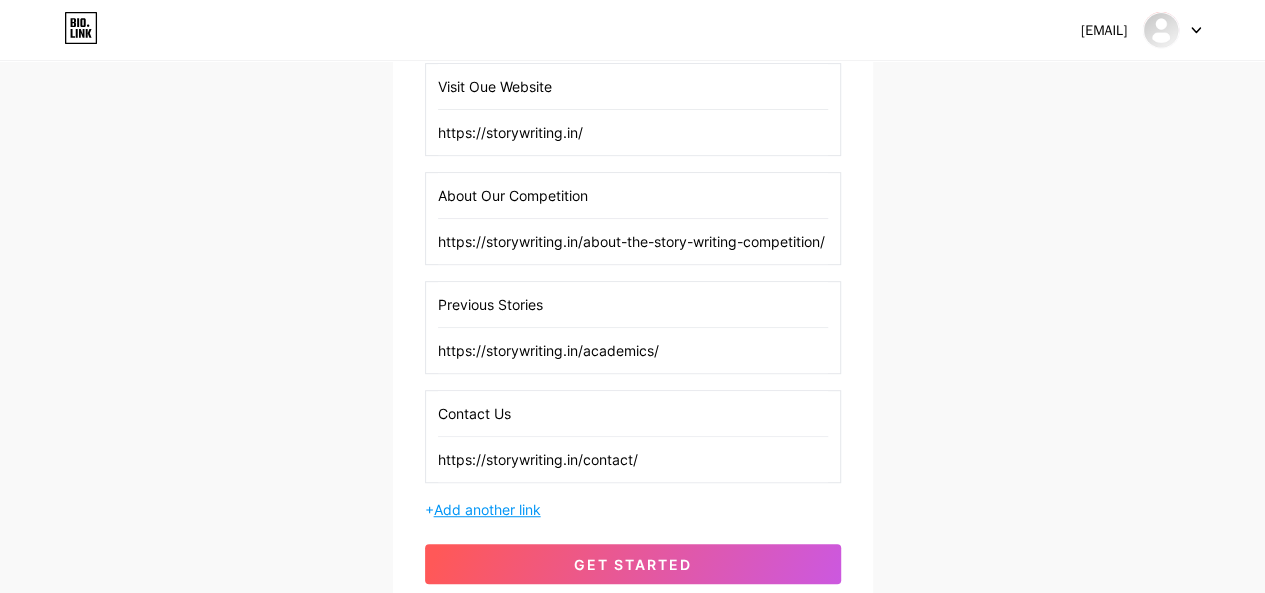 type on "https://storywriting.in/contact/" 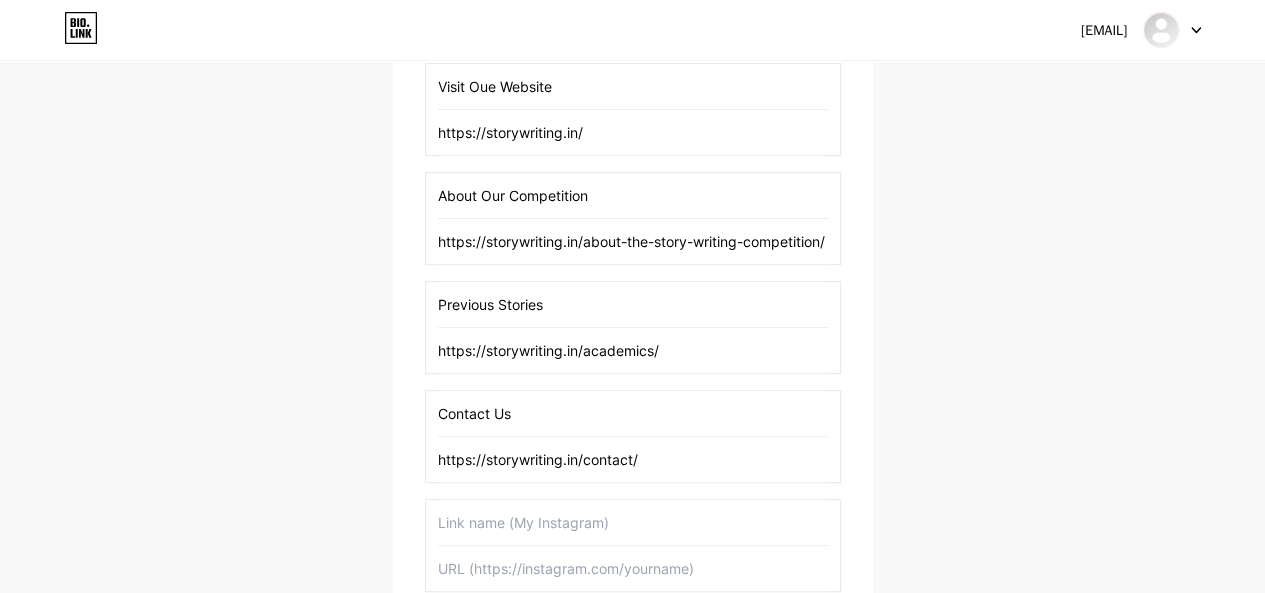 click at bounding box center (633, 522) 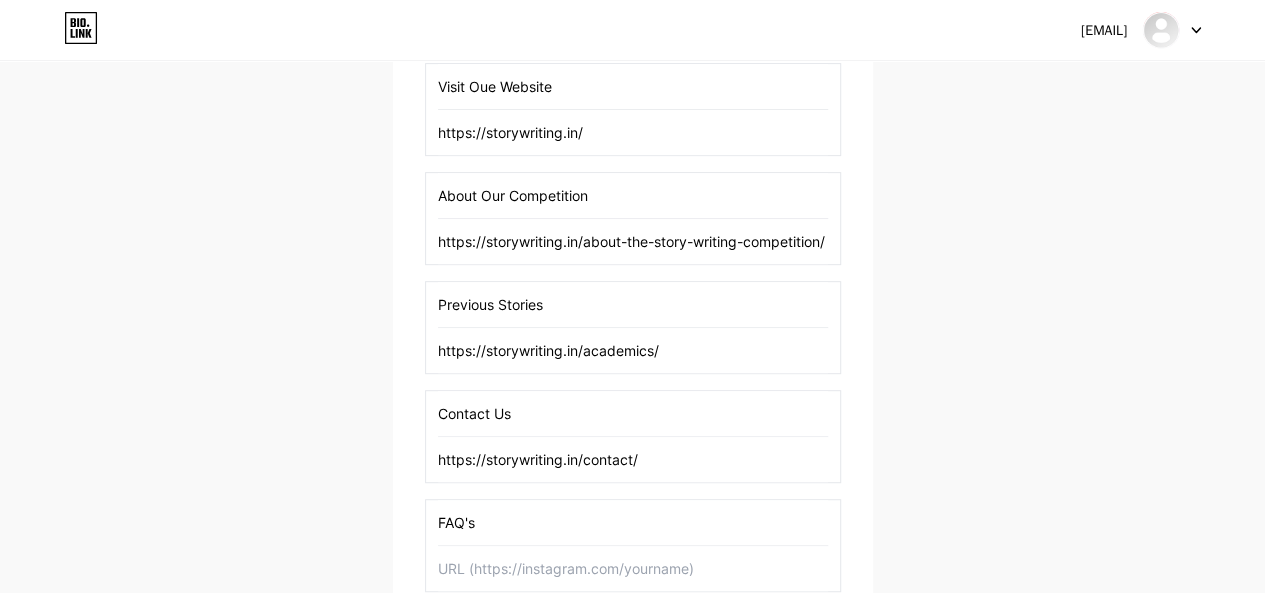 type on "FAQ's" 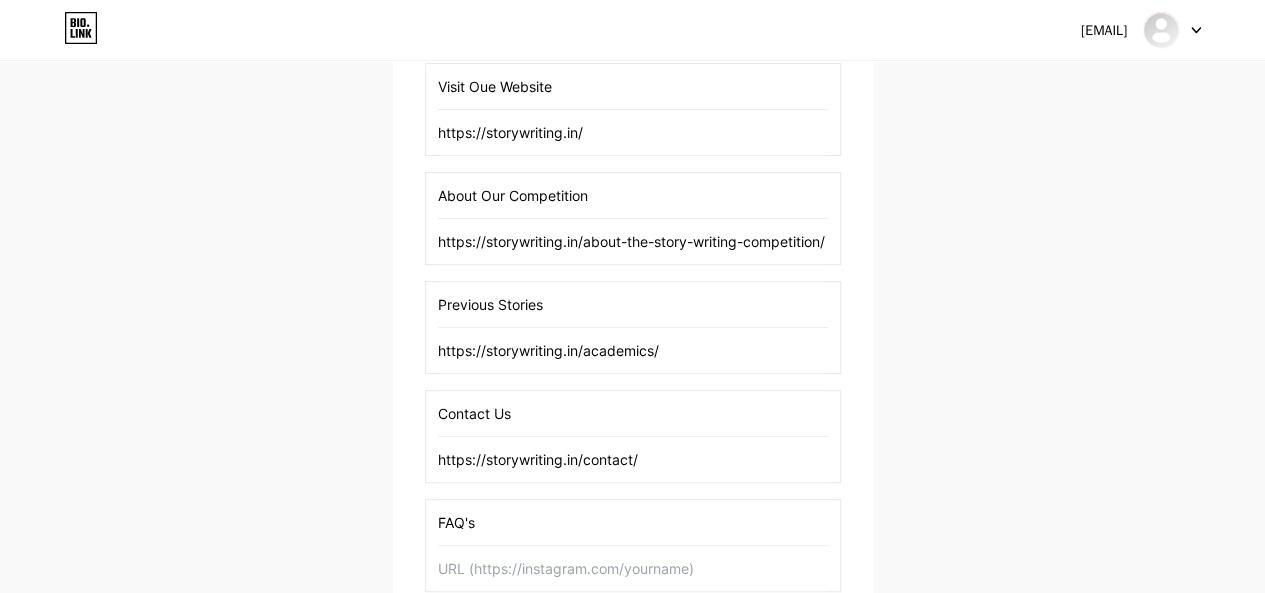 click at bounding box center (633, 568) 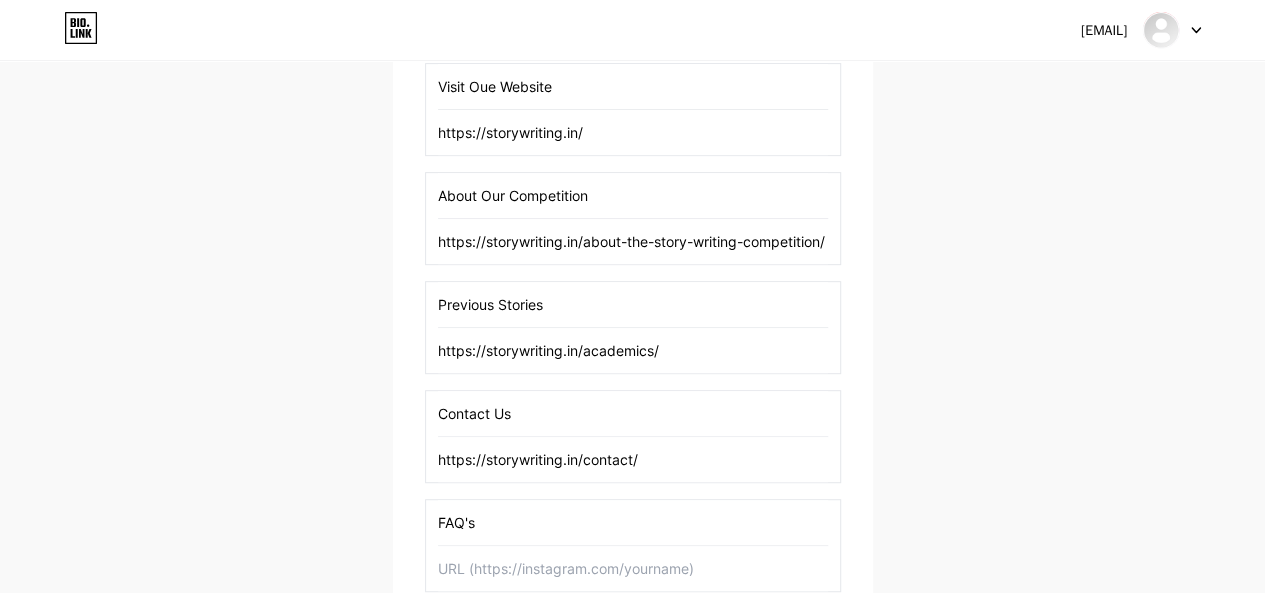 paste on "https://storywriting.in/faq/" 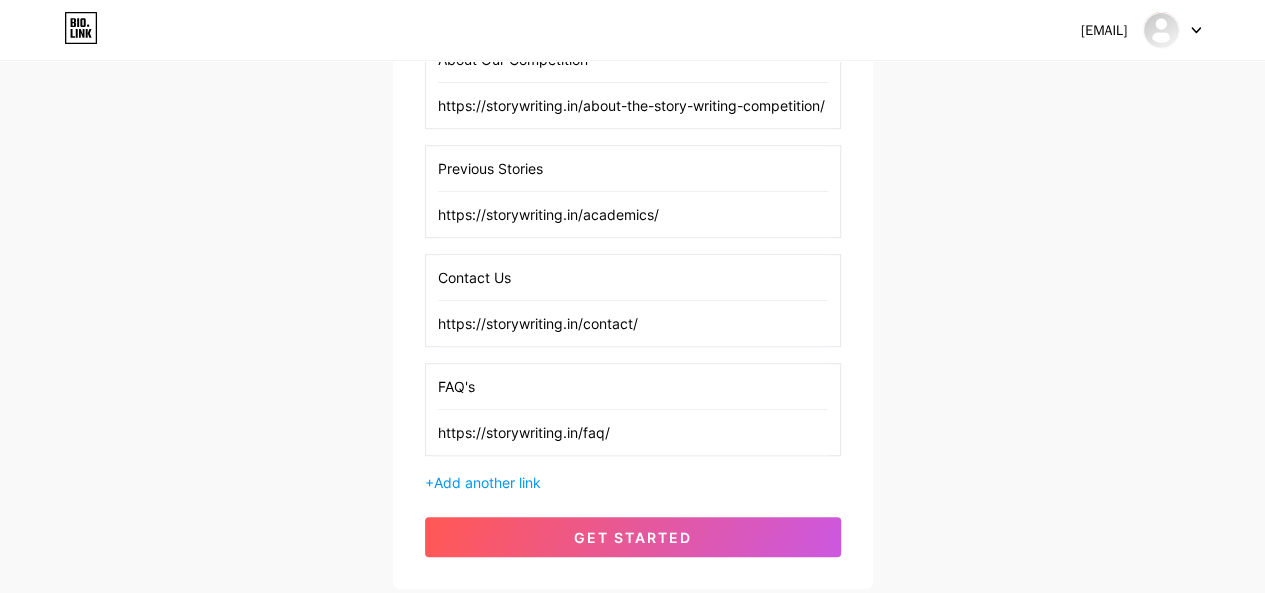 scroll, scrollTop: 547, scrollLeft: 0, axis: vertical 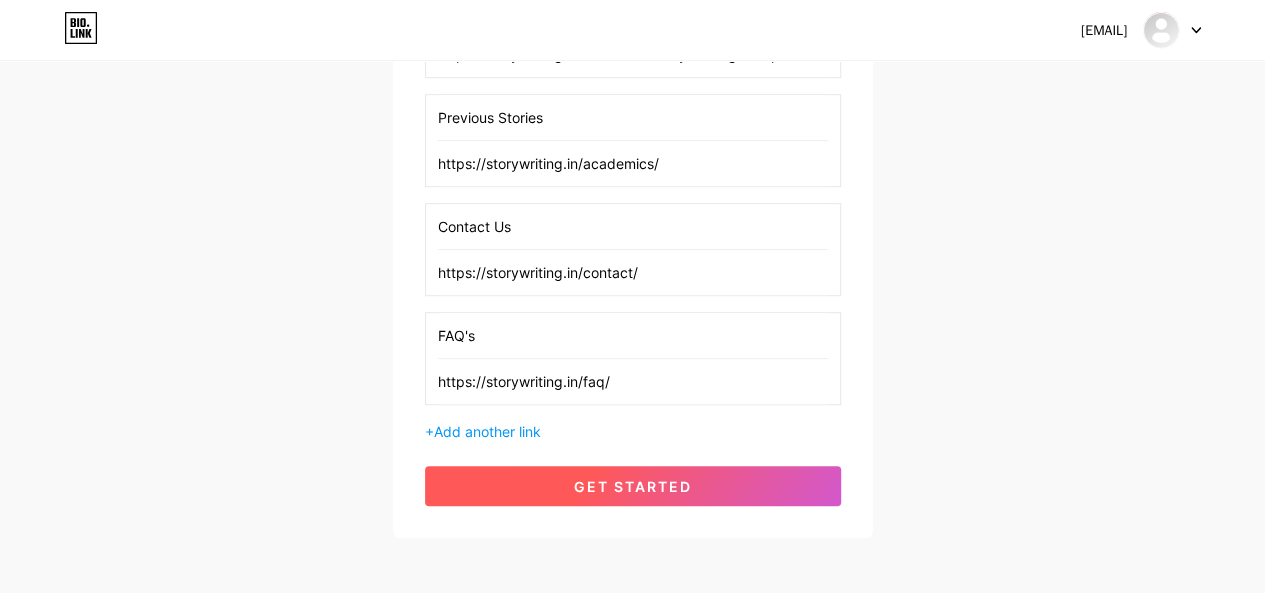 type on "https://storywriting.in/faq/" 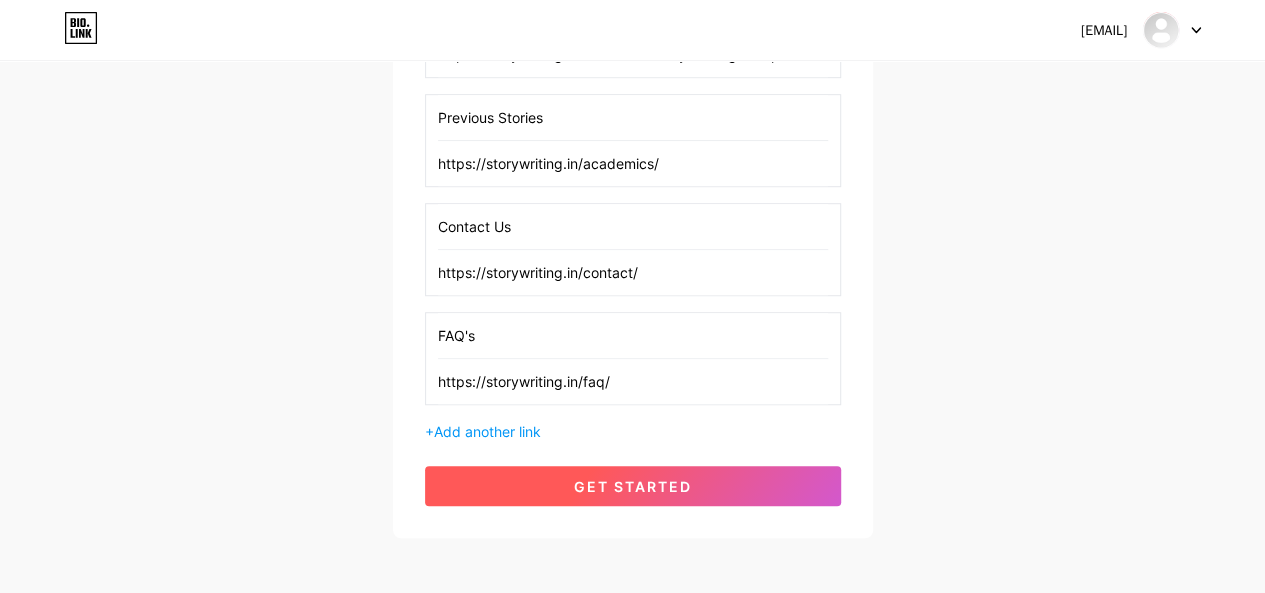 click on "get started" at bounding box center (633, 486) 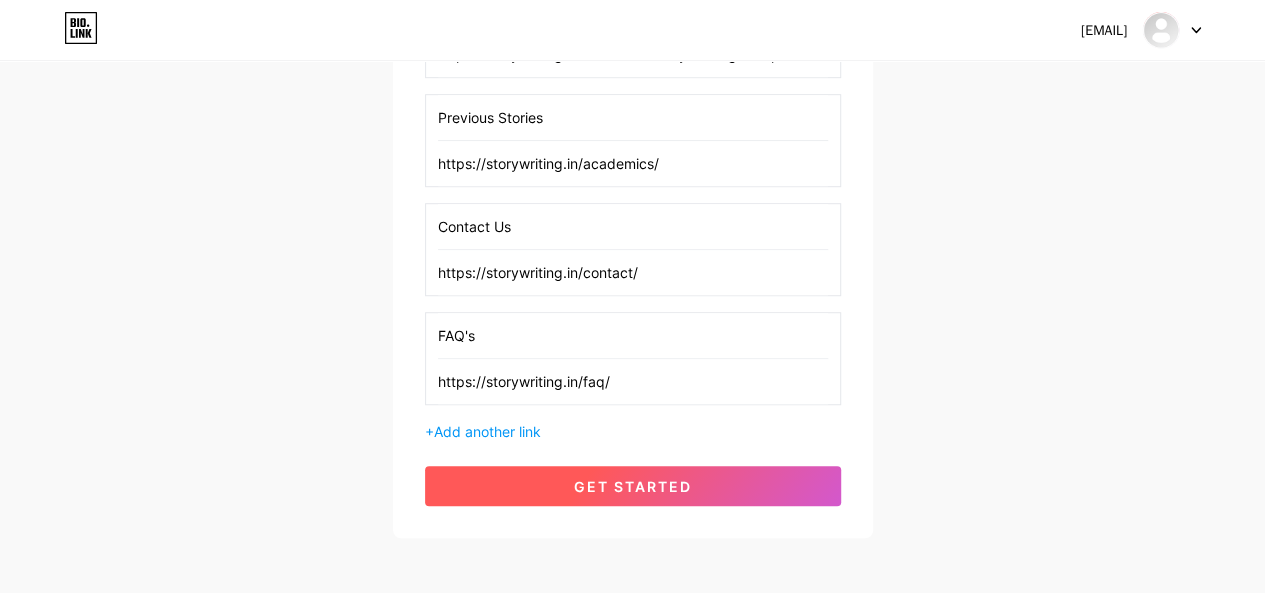 click on "get started" at bounding box center (633, 486) 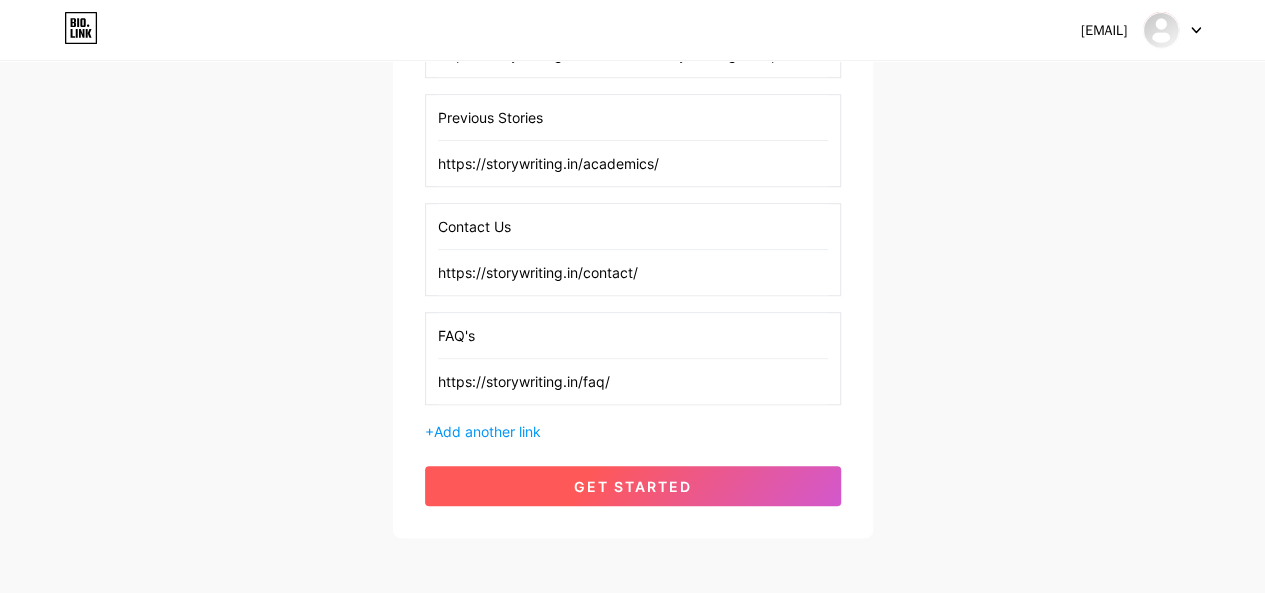 click on "get started" at bounding box center [633, 486] 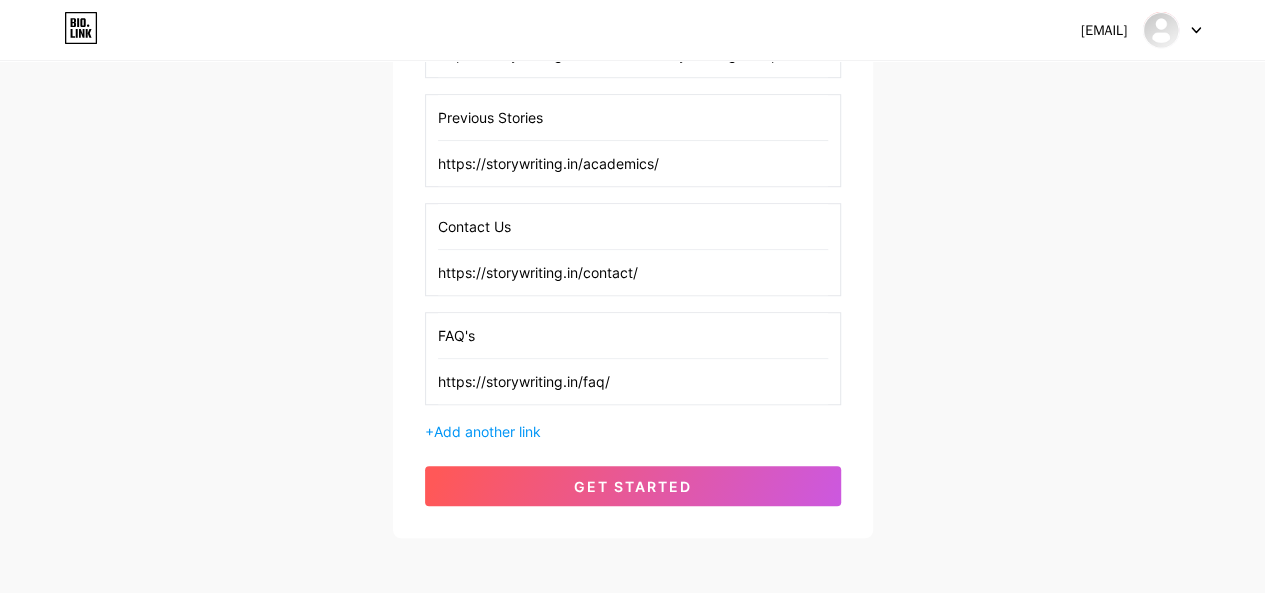 click on "Contact Us   https://storywriting.in/contact/   FAQ's   https://storywriting.in/faq/
+  Add another link     get started" at bounding box center (632, 14) 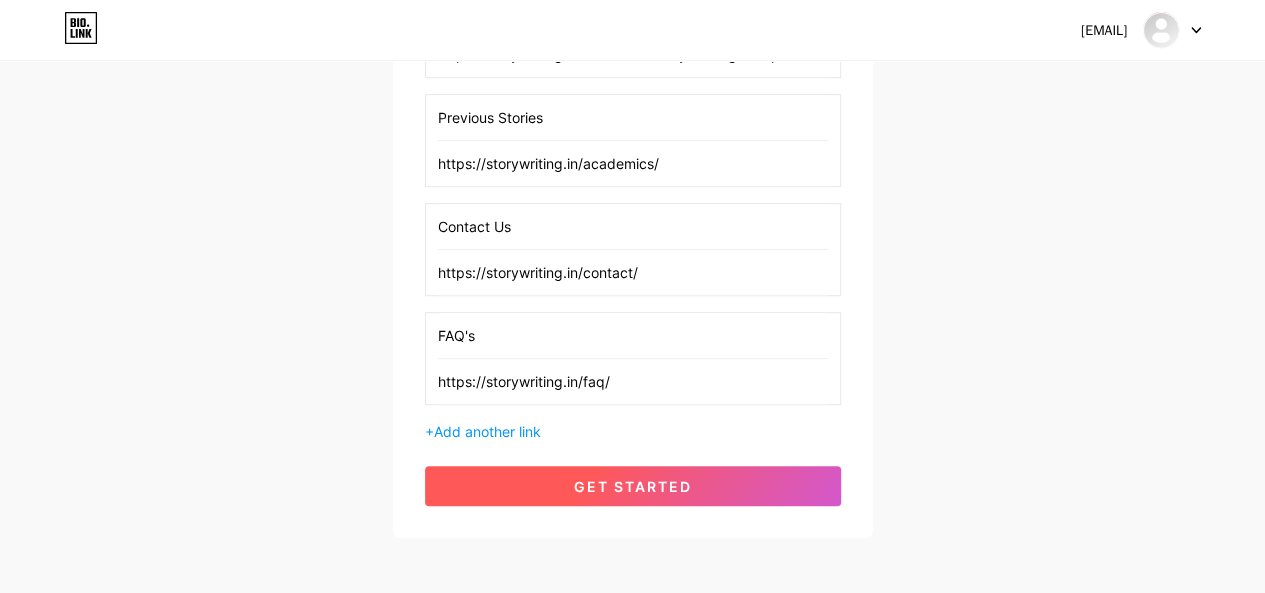 click on "get started" at bounding box center [633, 486] 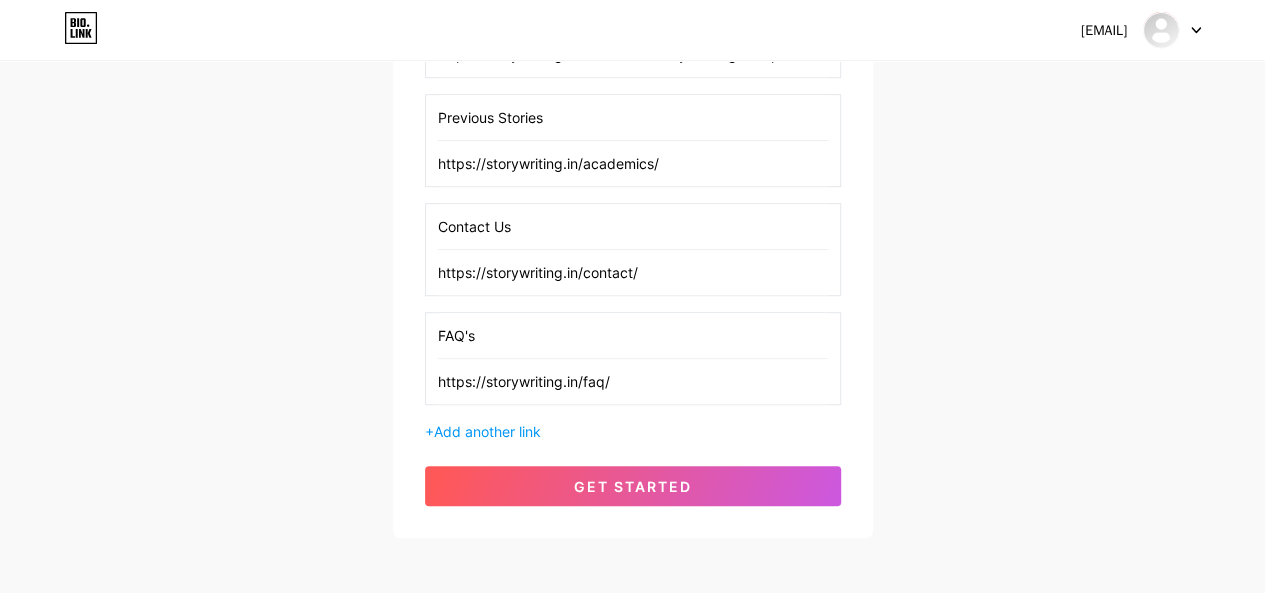 drag, startPoint x: 566, startPoint y: 472, endPoint x: 1035, endPoint y: 520, distance: 471.4499 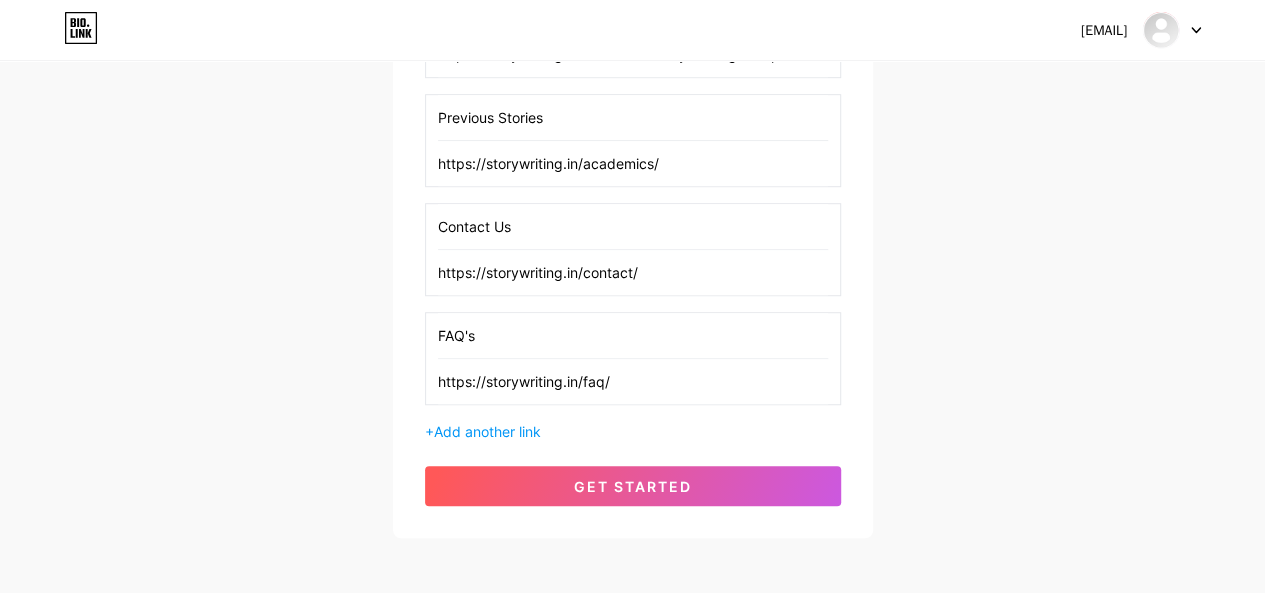 click on "Contact Us   https://storywriting.in/contact/   FAQ's   https://storywriting.in/faq/
+  Add another link     get started" at bounding box center [632, 14] 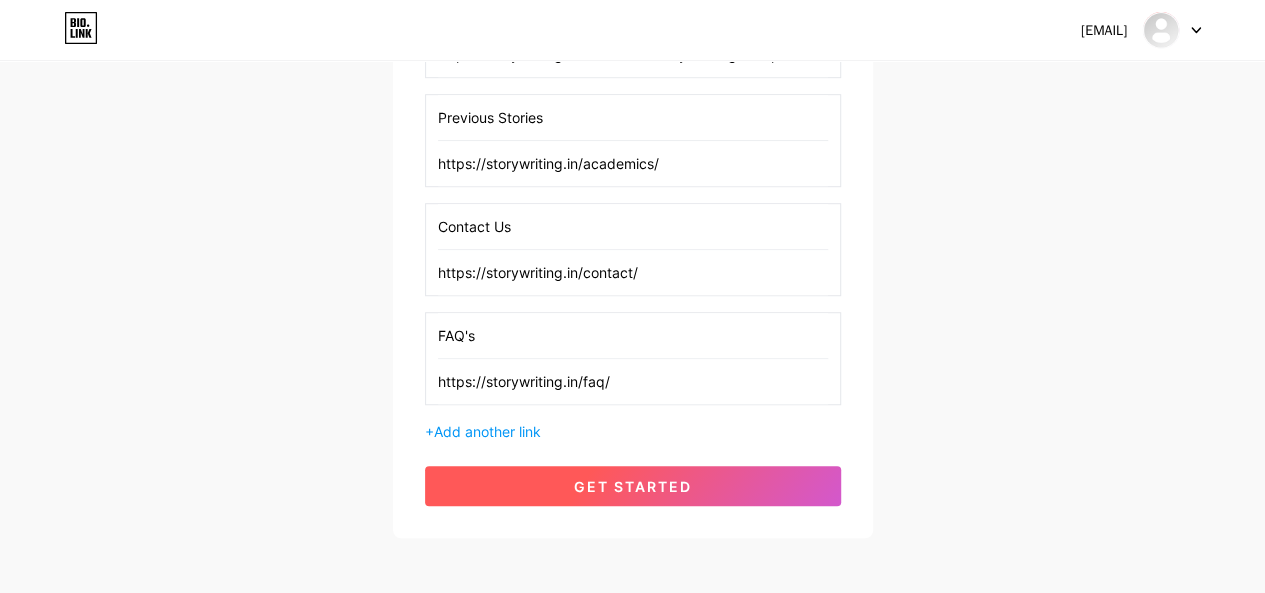 click on "get started" at bounding box center [633, 486] 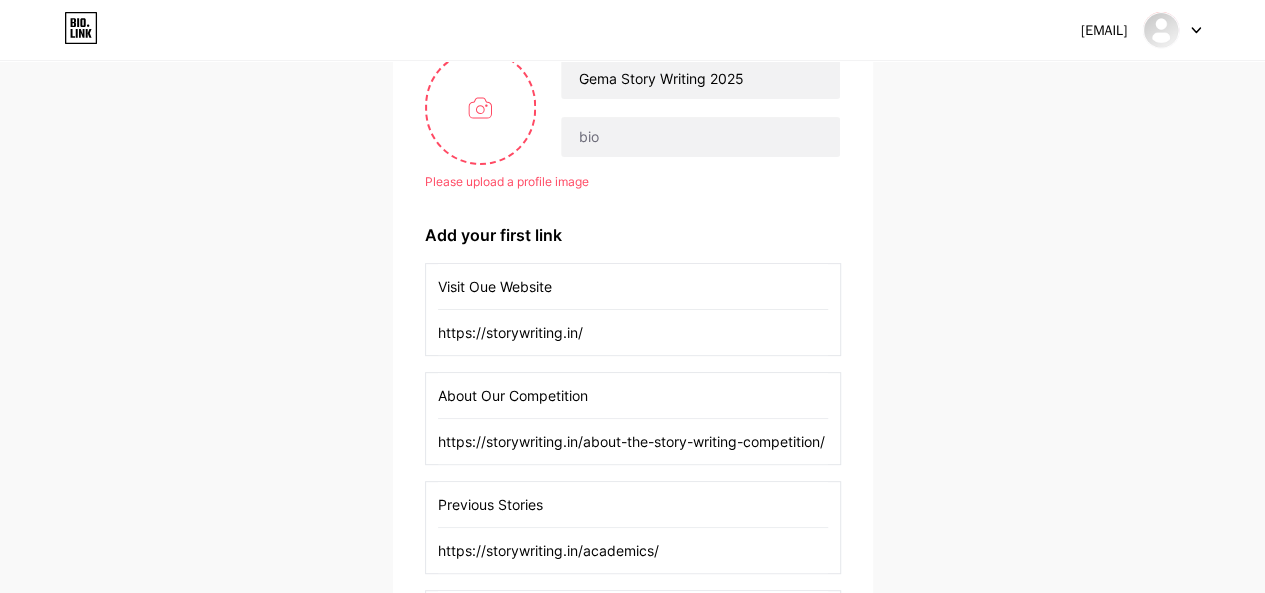 scroll, scrollTop: 179, scrollLeft: 0, axis: vertical 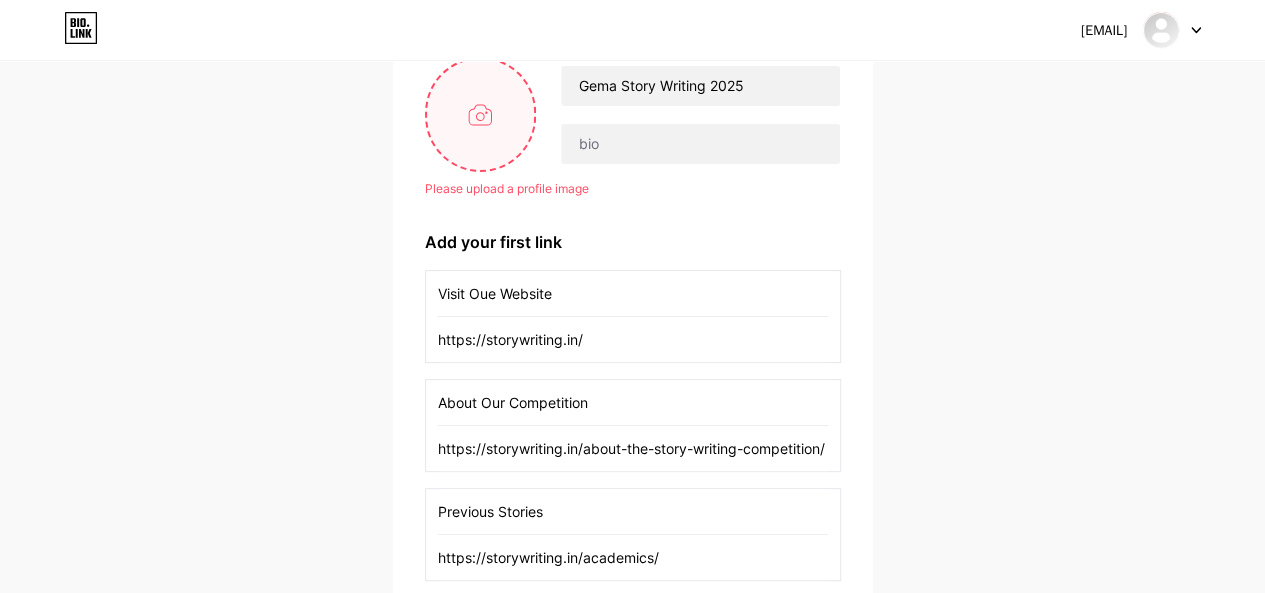 click at bounding box center [481, 114] 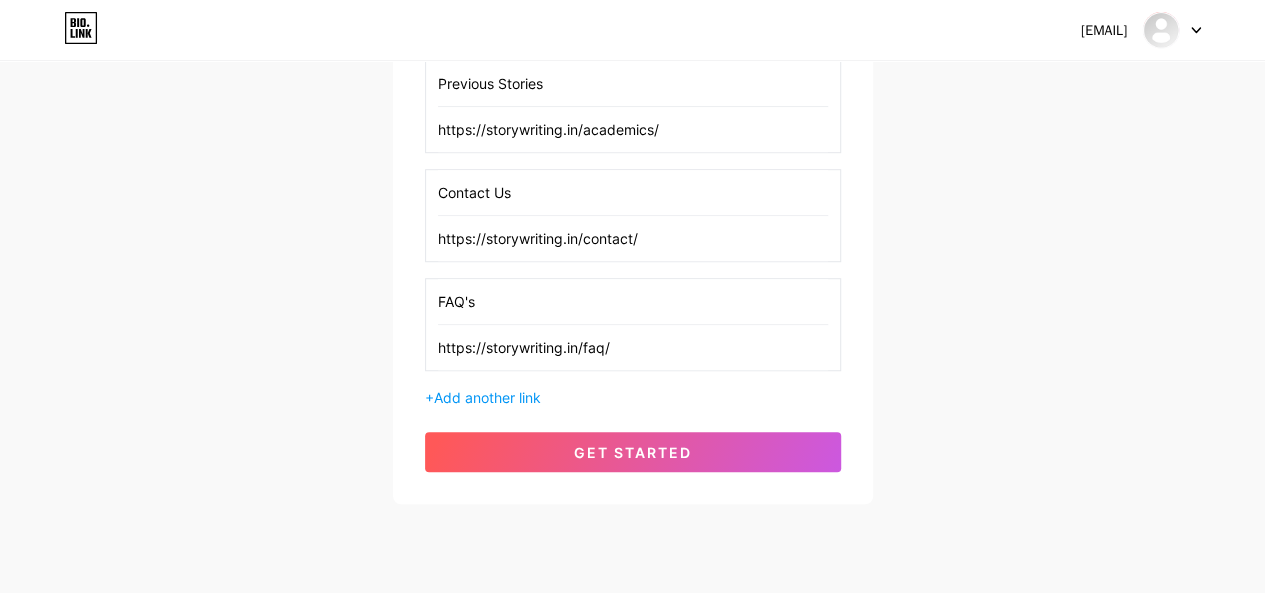 scroll, scrollTop: 630, scrollLeft: 0, axis: vertical 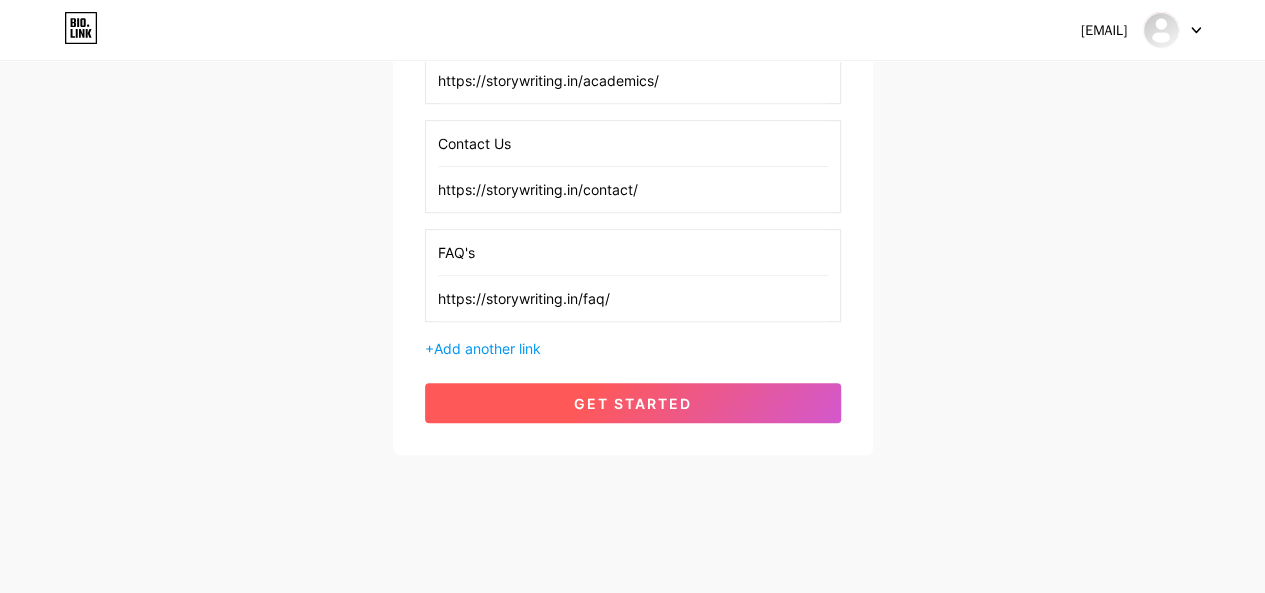 click on "get started" at bounding box center [633, 403] 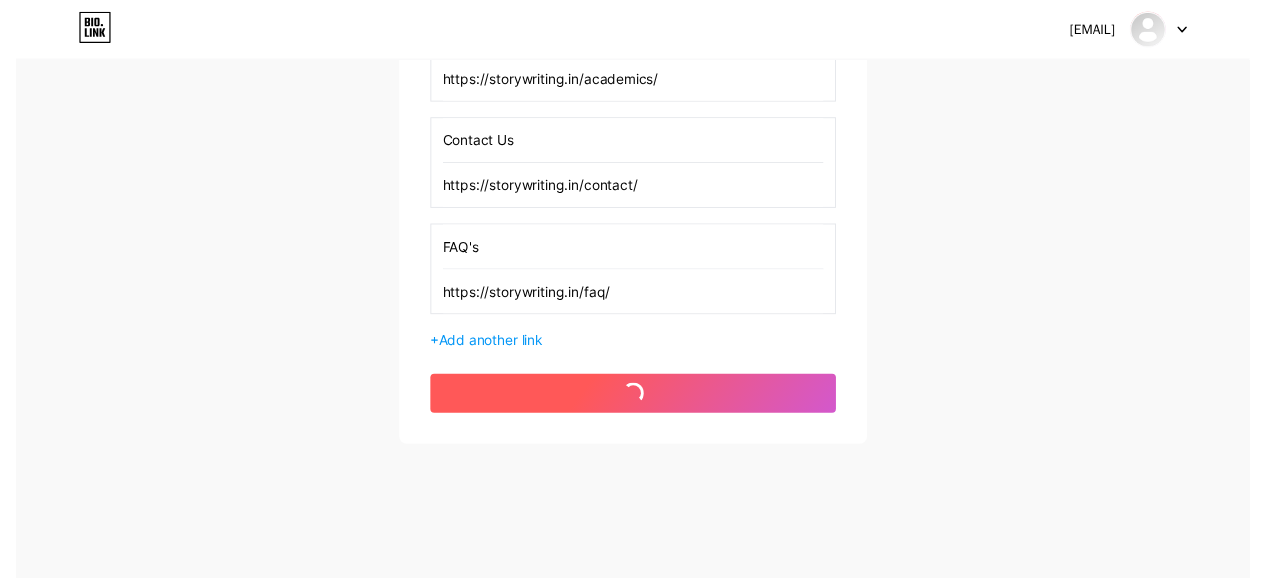 scroll, scrollTop: 0, scrollLeft: 0, axis: both 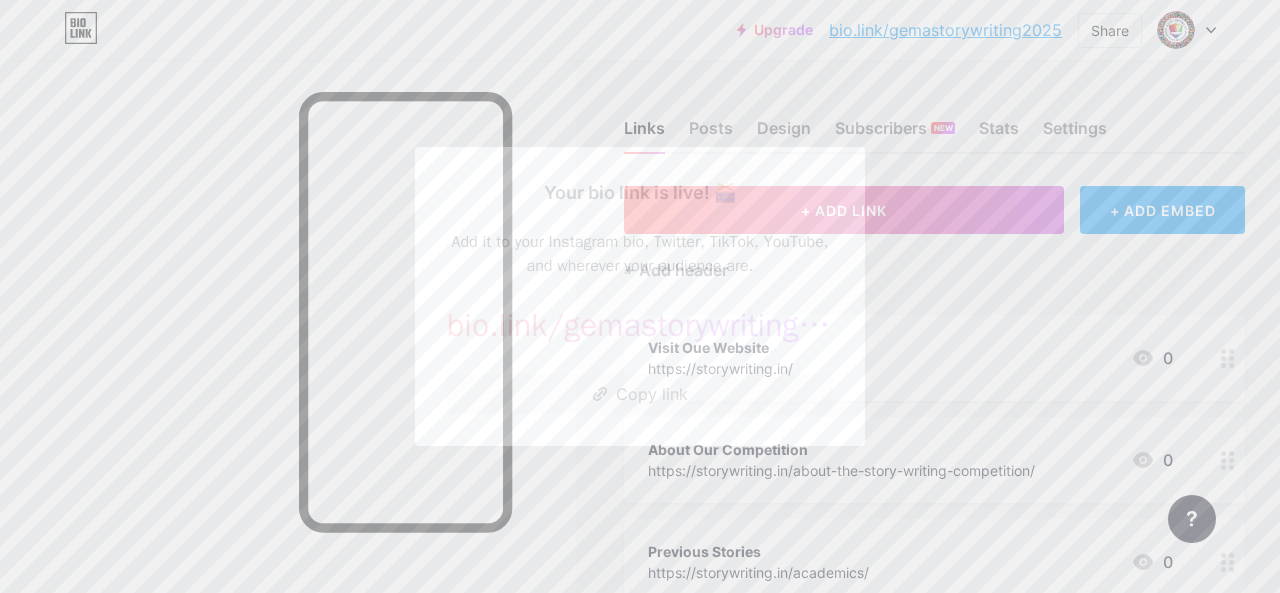click at bounding box center [640, 296] 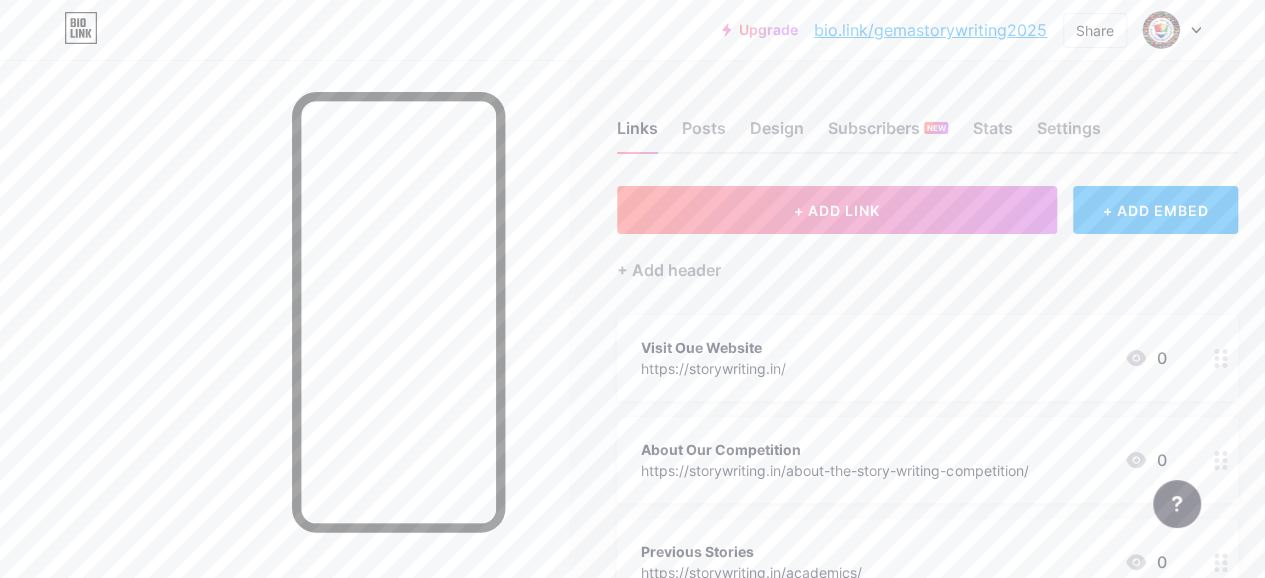 scroll, scrollTop: 463, scrollLeft: 0, axis: vertical 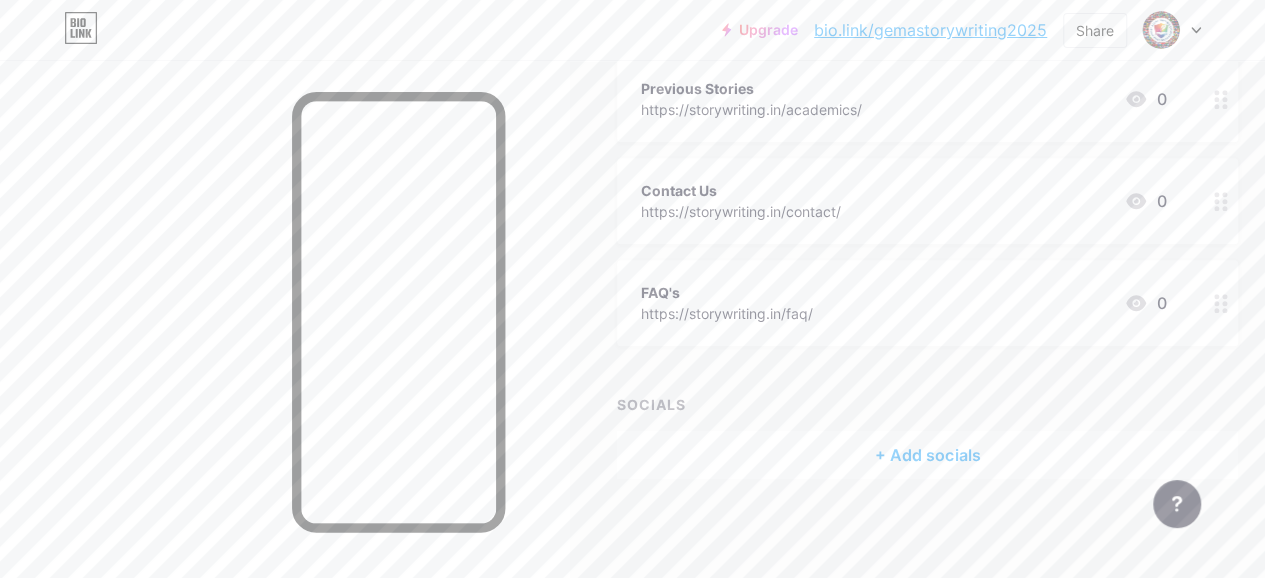 click on "+ Add socials" at bounding box center [927, 455] 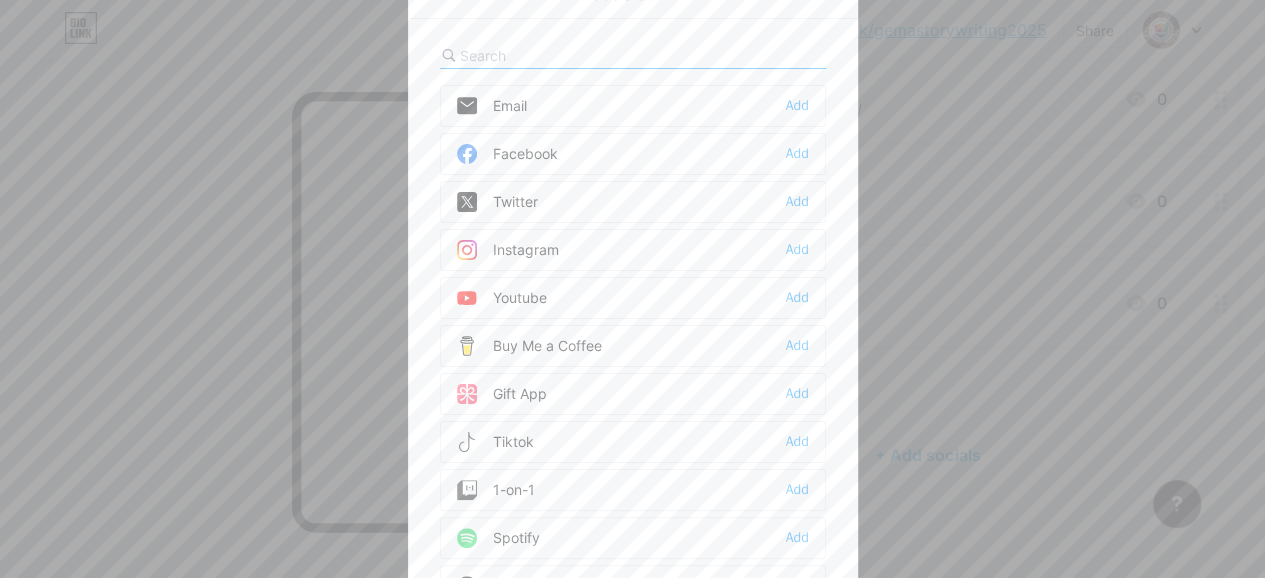 scroll, scrollTop: 448, scrollLeft: 0, axis: vertical 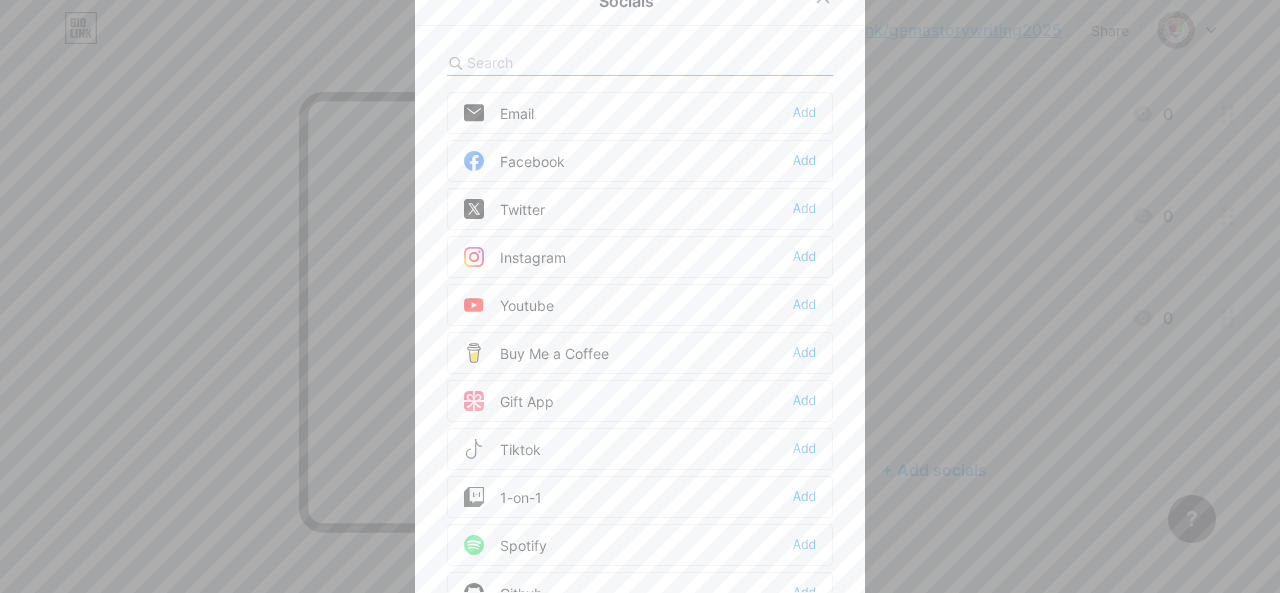 click on "Email" at bounding box center (499, 113) 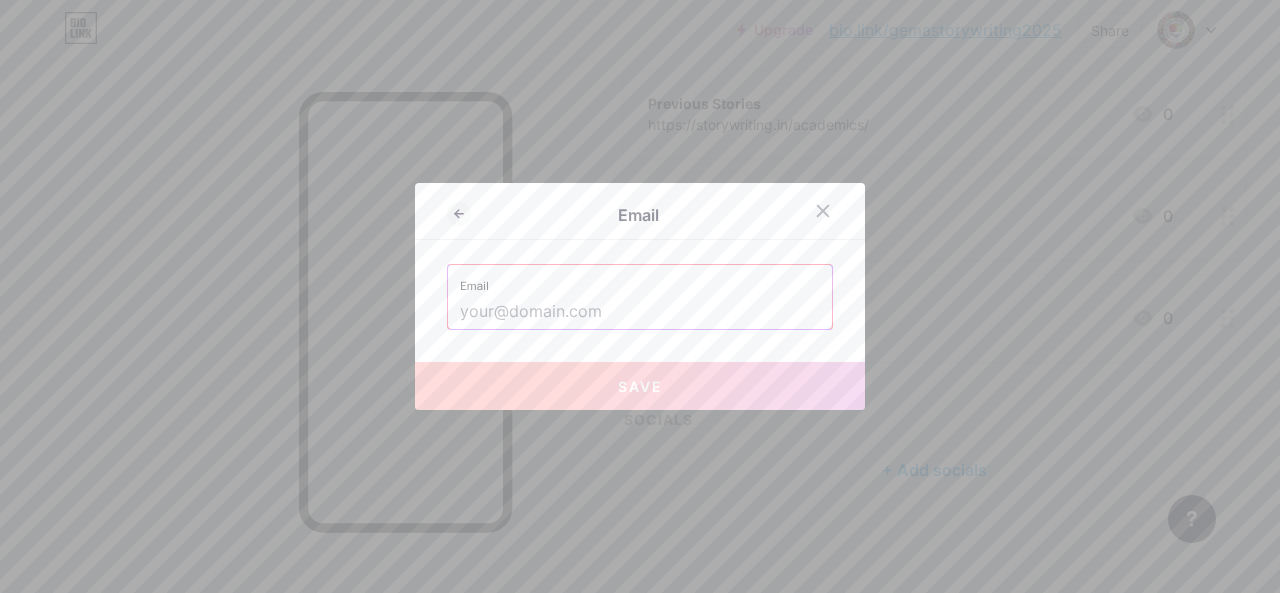 click on "Email" at bounding box center (640, 280) 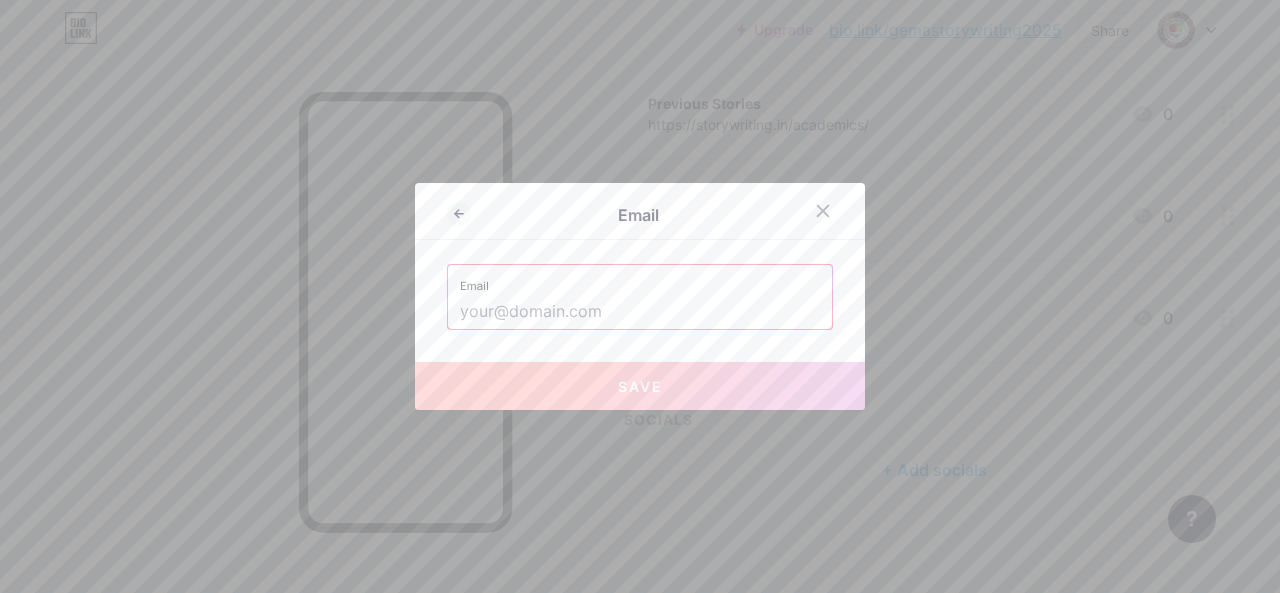 click at bounding box center (640, 312) 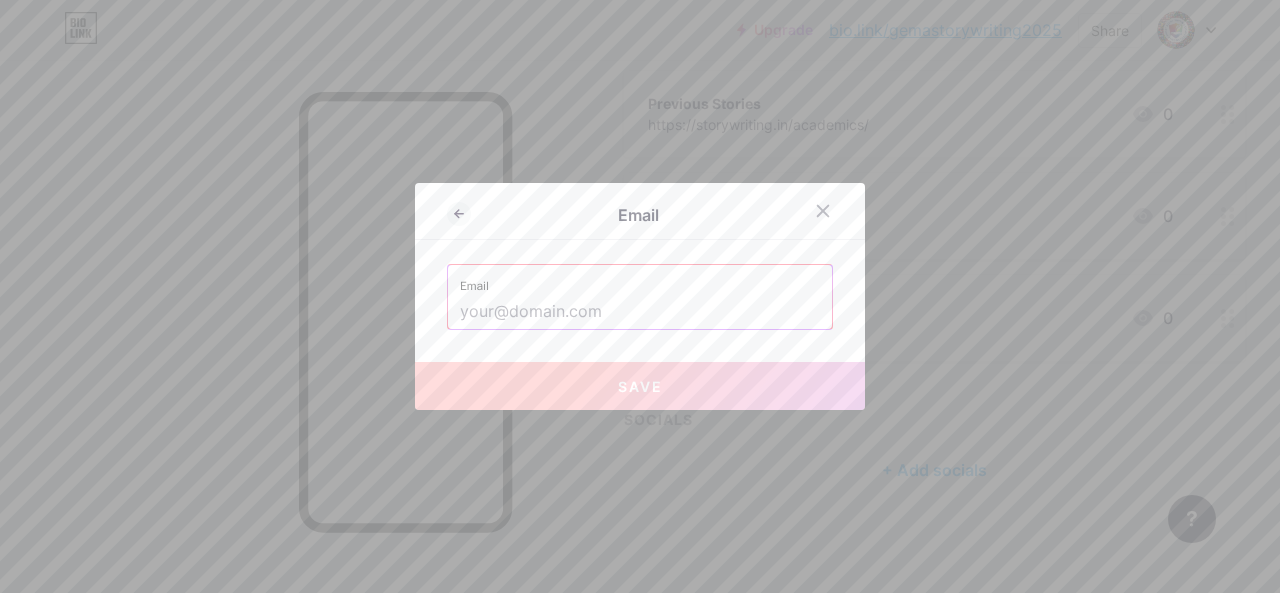 paste on "[EMAIL]" 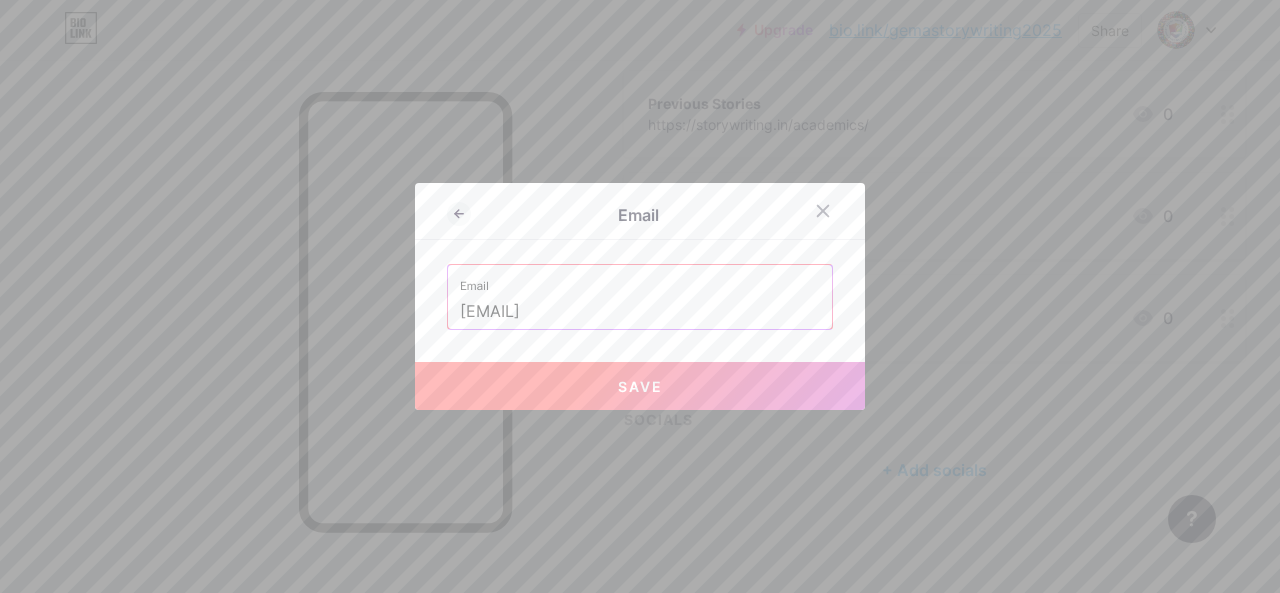 click on "Save" at bounding box center (640, 386) 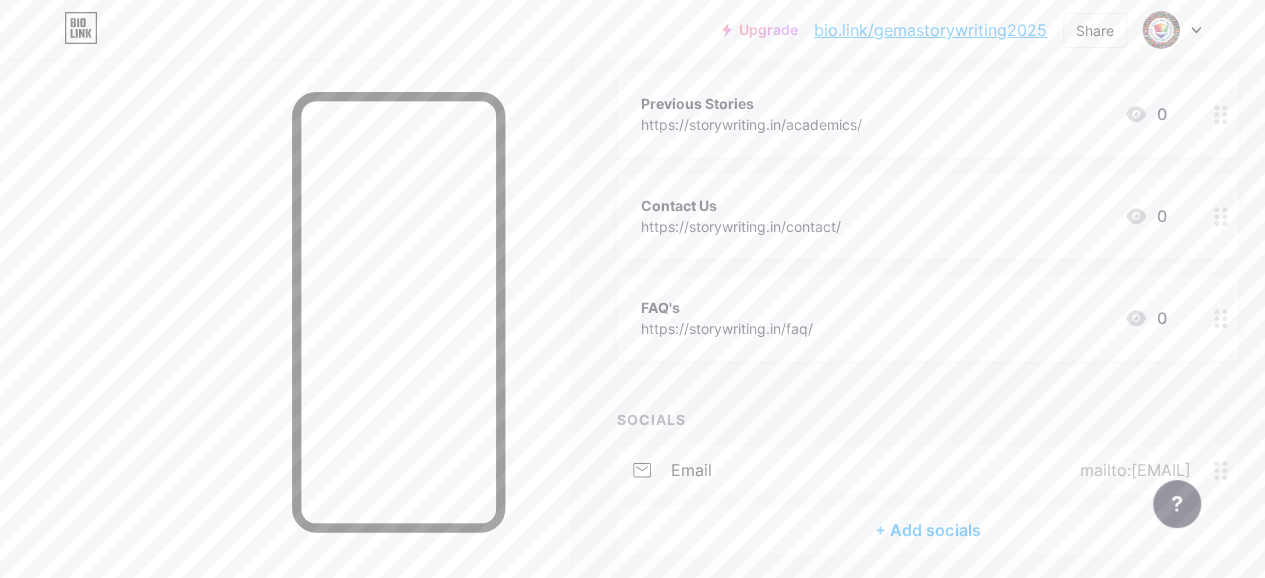 click on "+ Add socials" at bounding box center [927, 530] 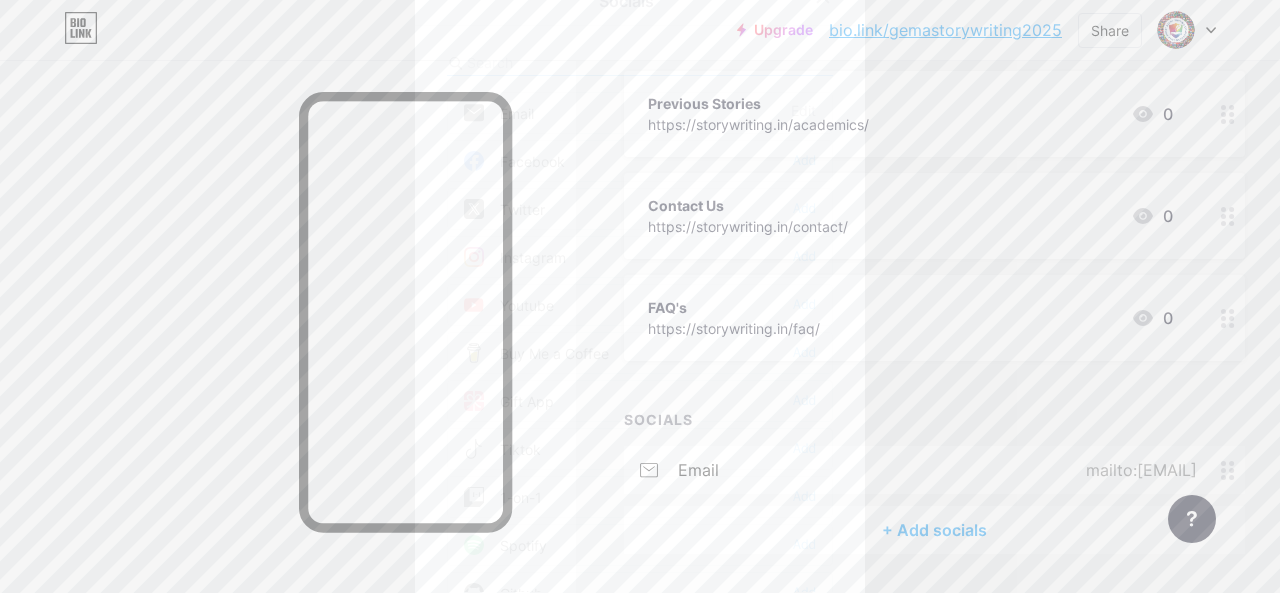 click on "Facebook
Add" at bounding box center (640, 161) 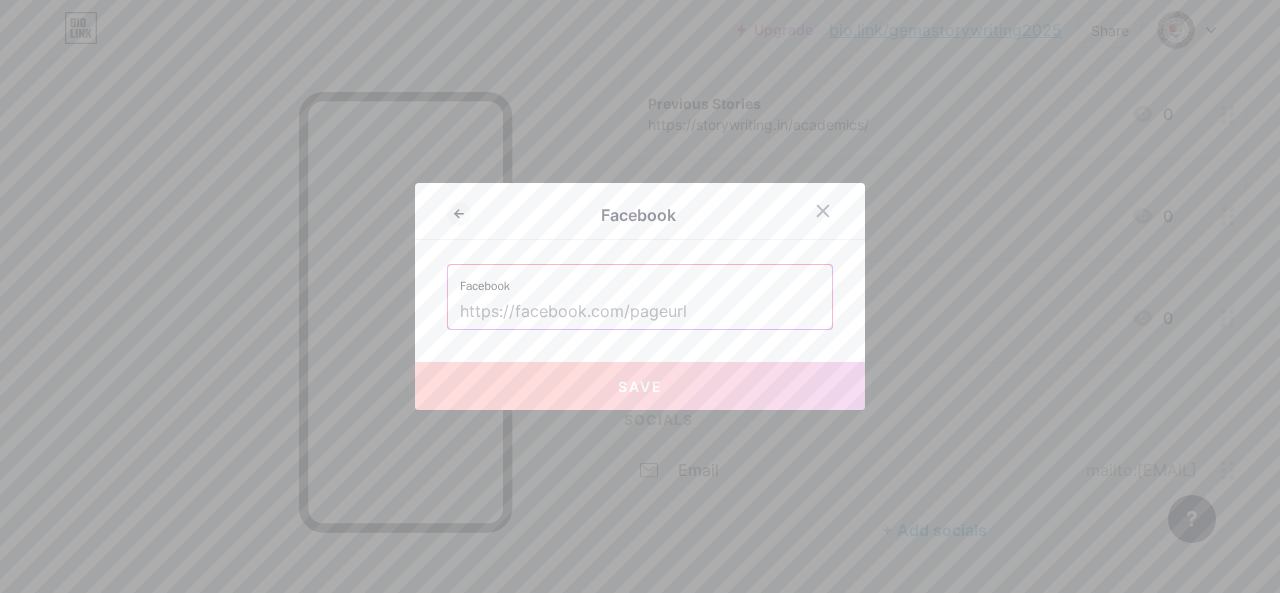 click at bounding box center (640, 312) 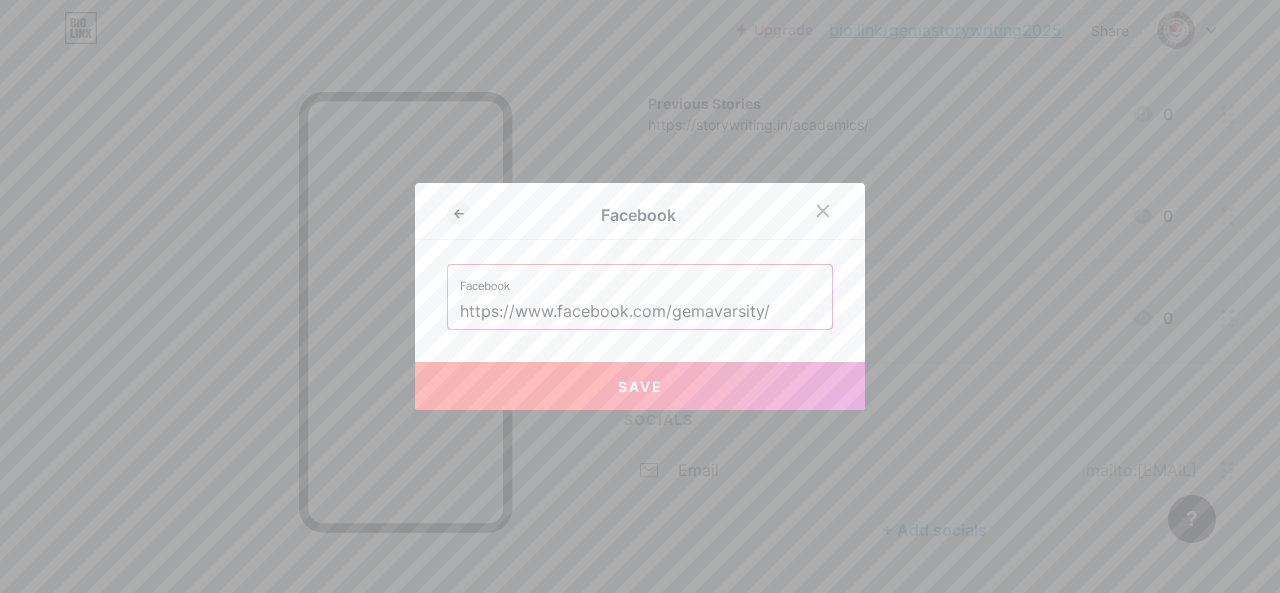 type on "https://www.facebook.com/gemavarsity/" 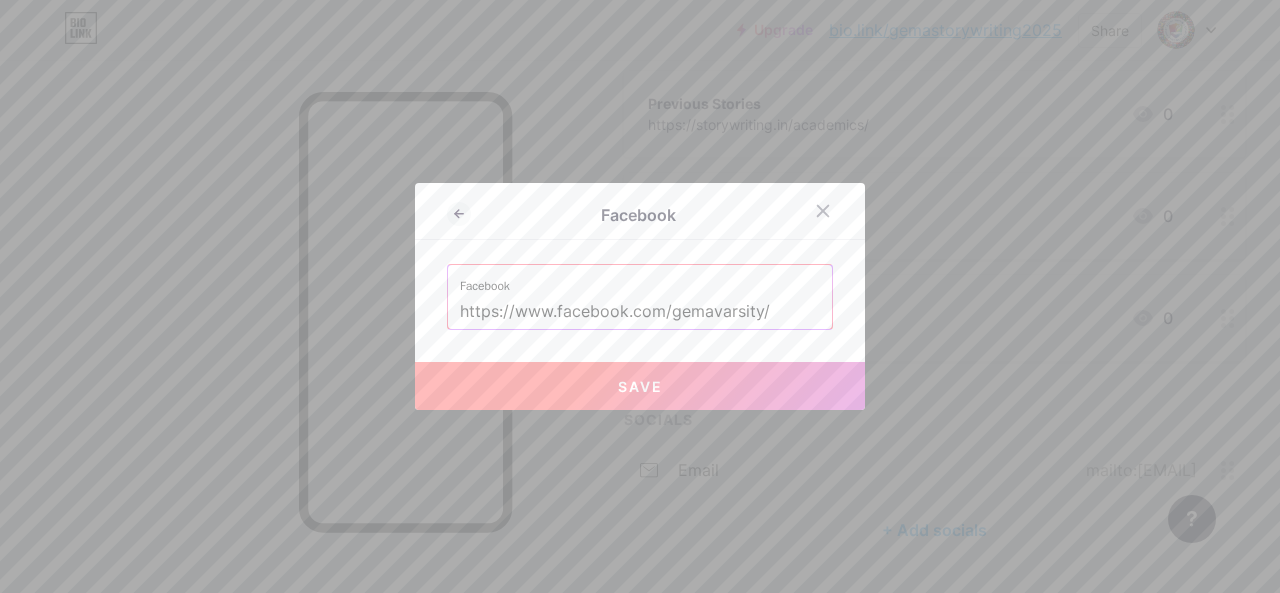click on "Save" at bounding box center [640, 386] 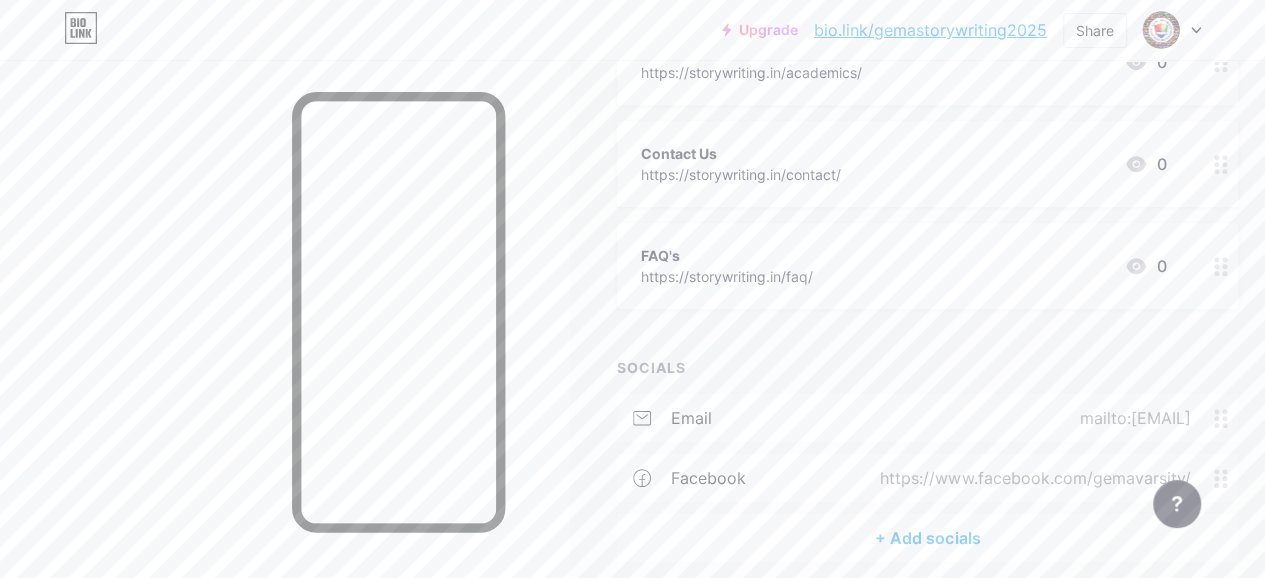 scroll, scrollTop: 501, scrollLeft: 0, axis: vertical 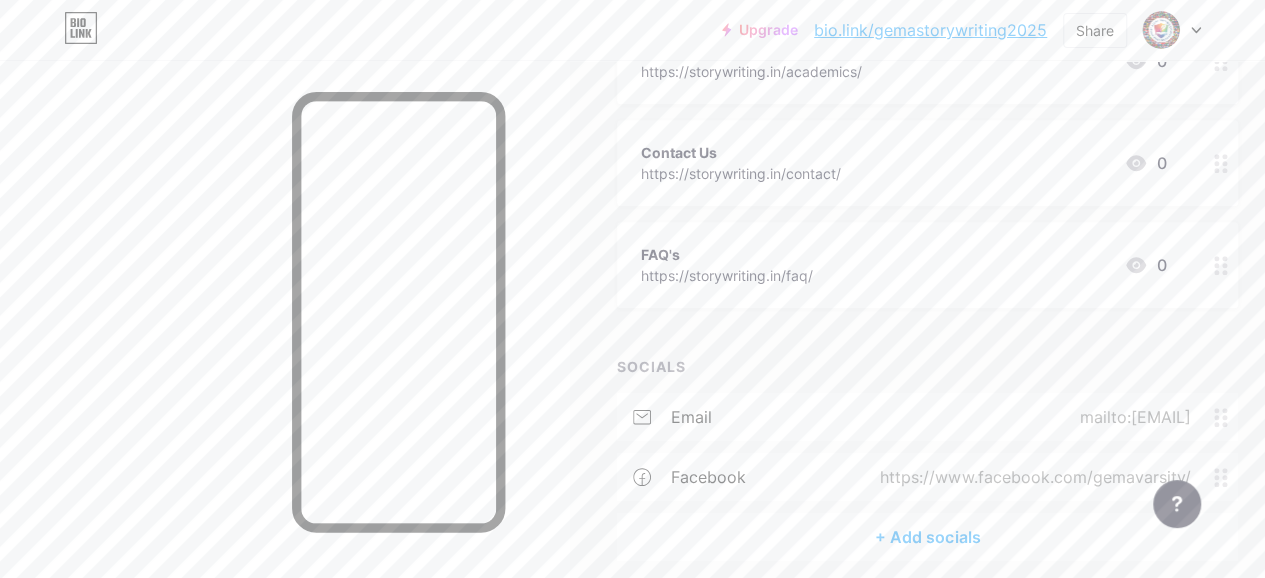 click on "+ Add socials" at bounding box center [927, 537] 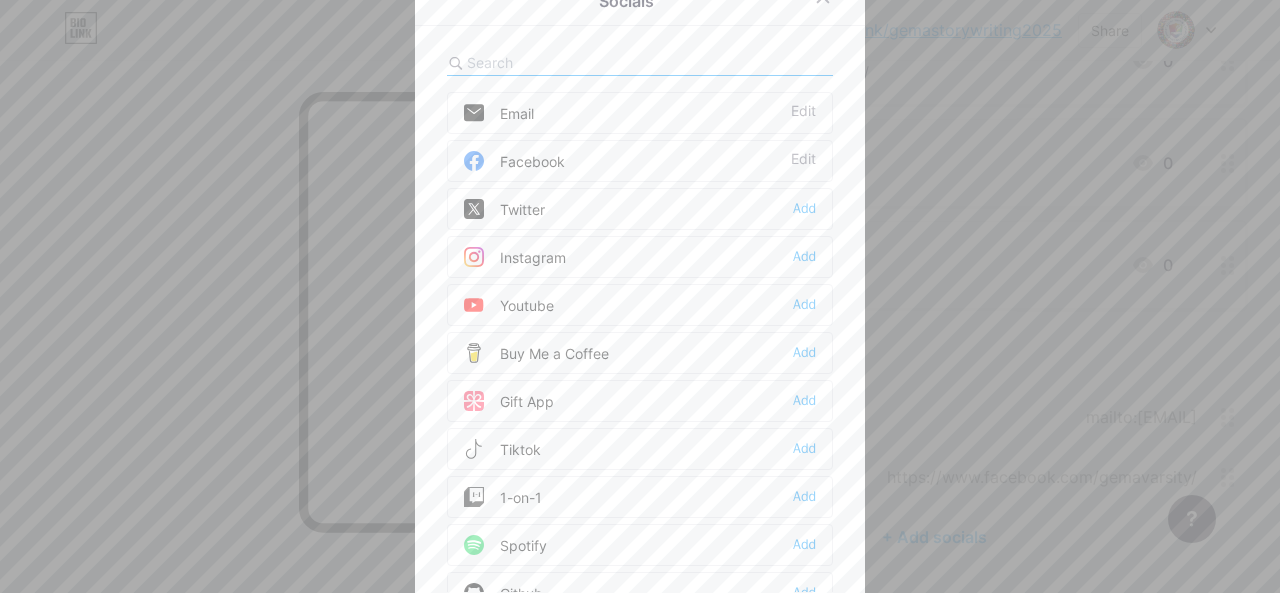 click on "Instagram" at bounding box center [515, 257] 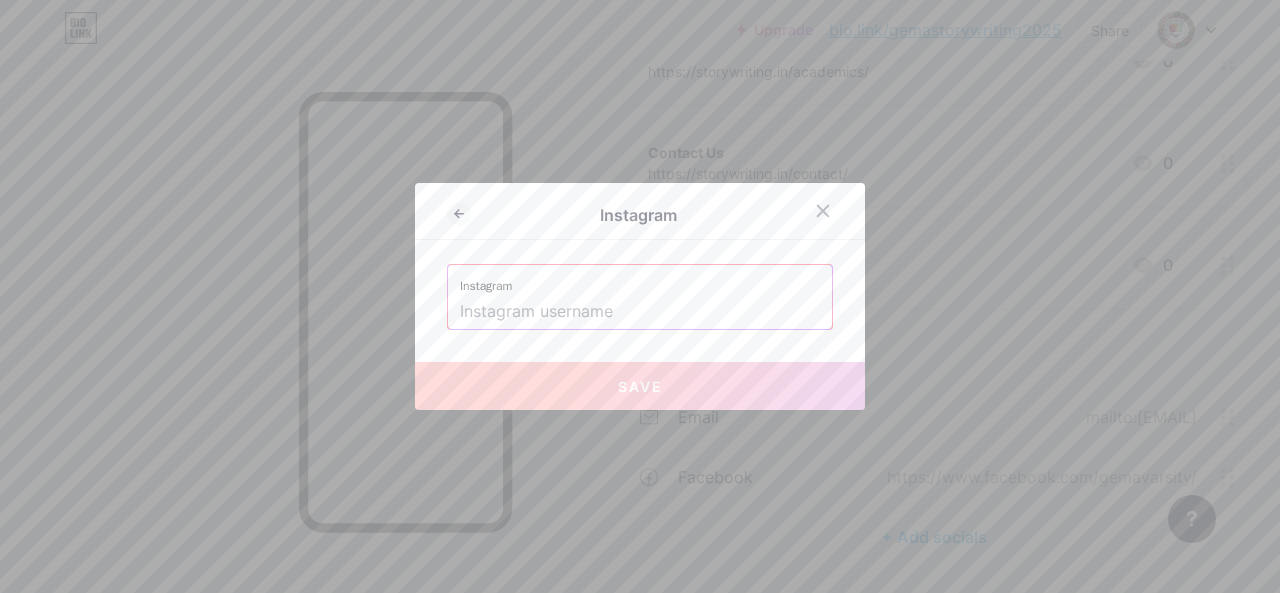click at bounding box center (640, 312) 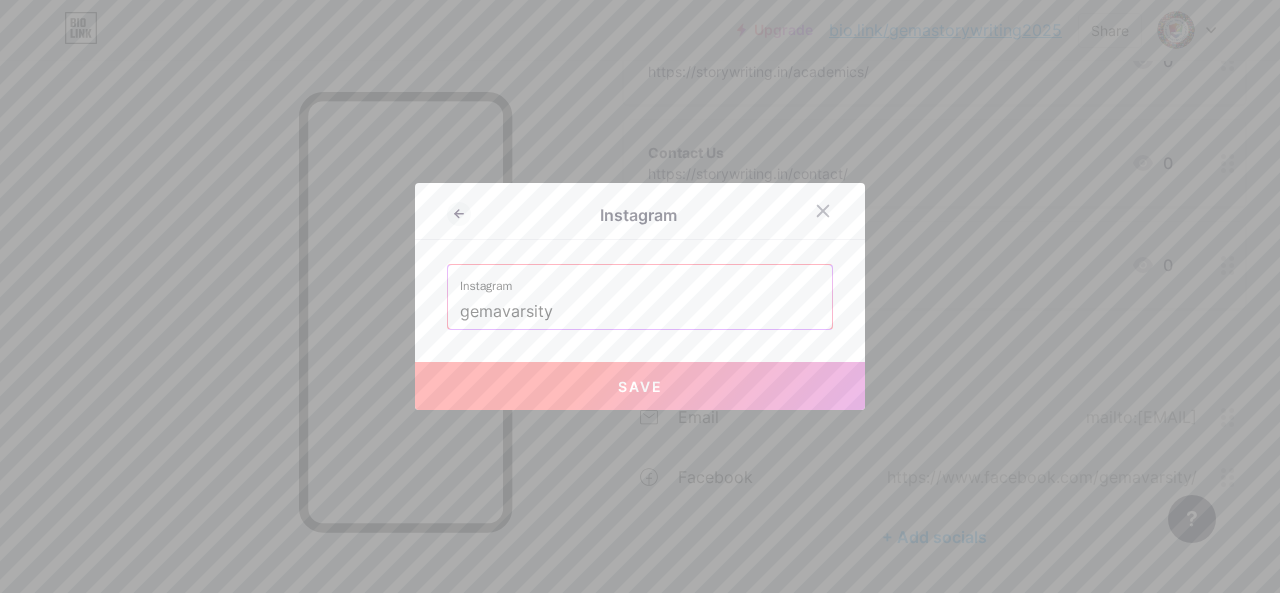 click on "Save" at bounding box center (640, 386) 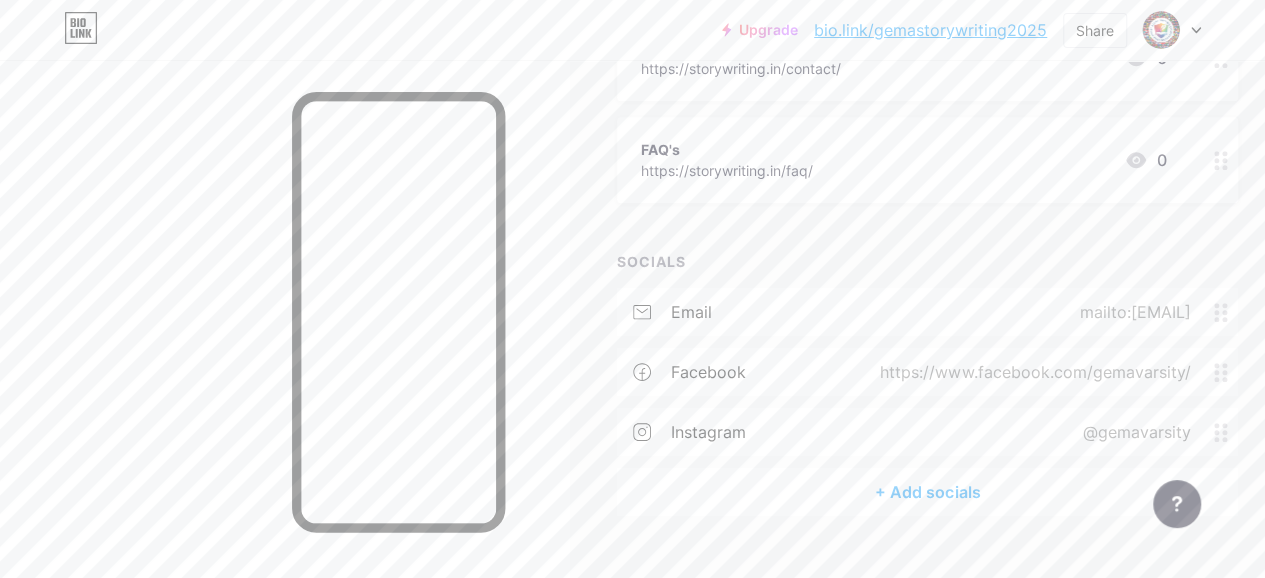 scroll, scrollTop: 643, scrollLeft: 0, axis: vertical 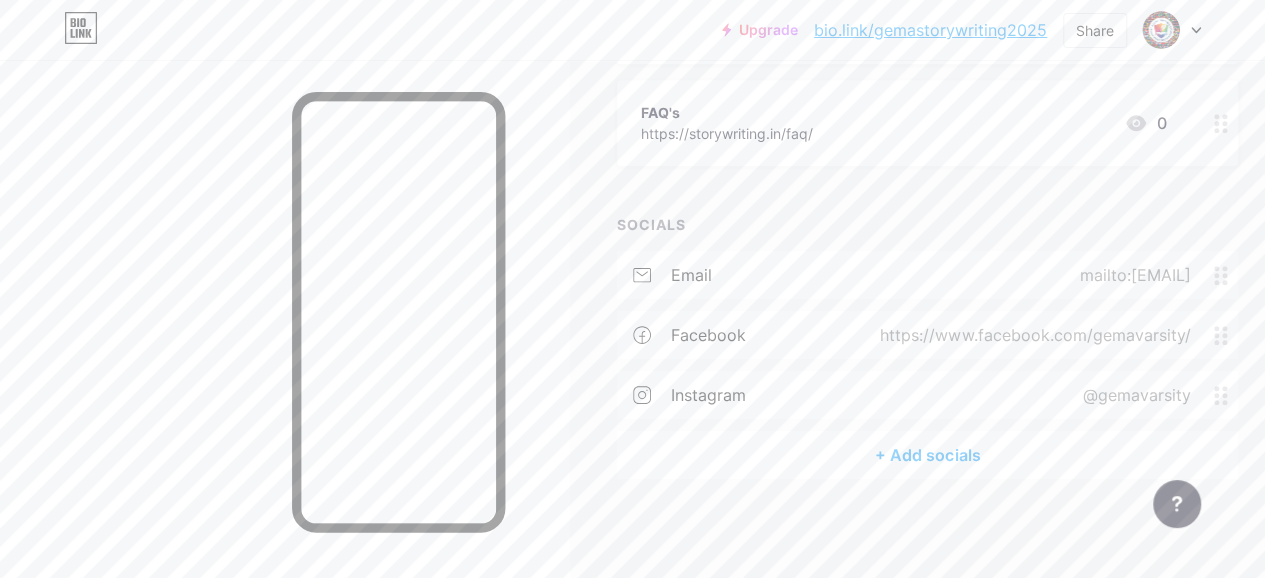click on "+ Add socials" at bounding box center (927, 455) 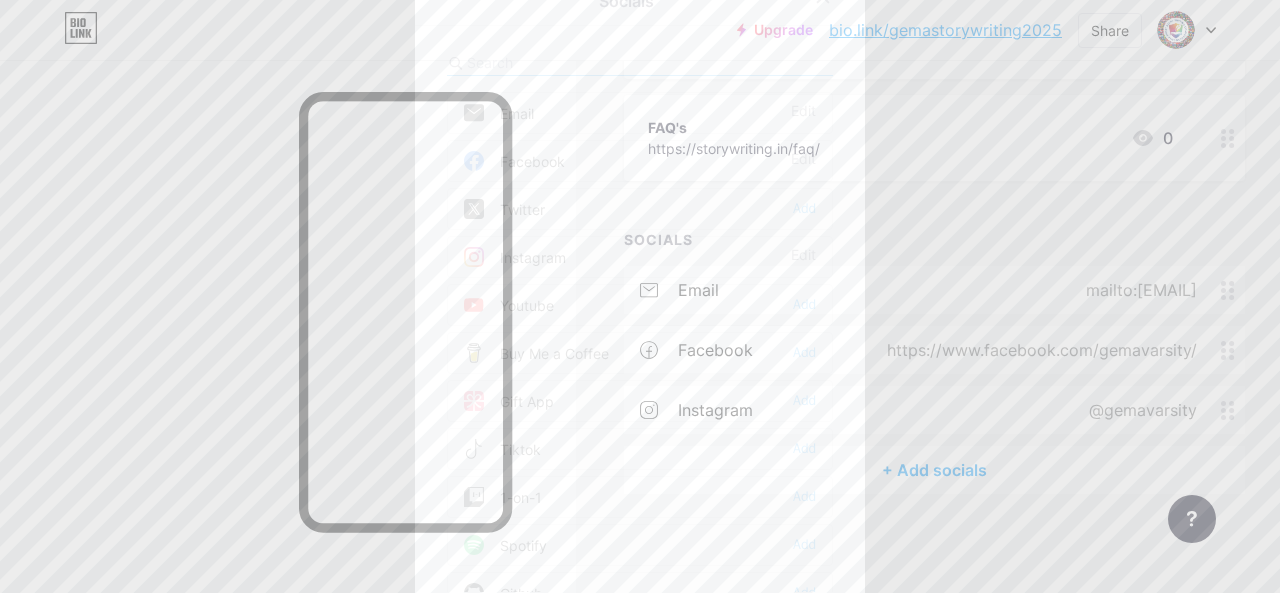 click on "Youtube
Add" at bounding box center [640, 305] 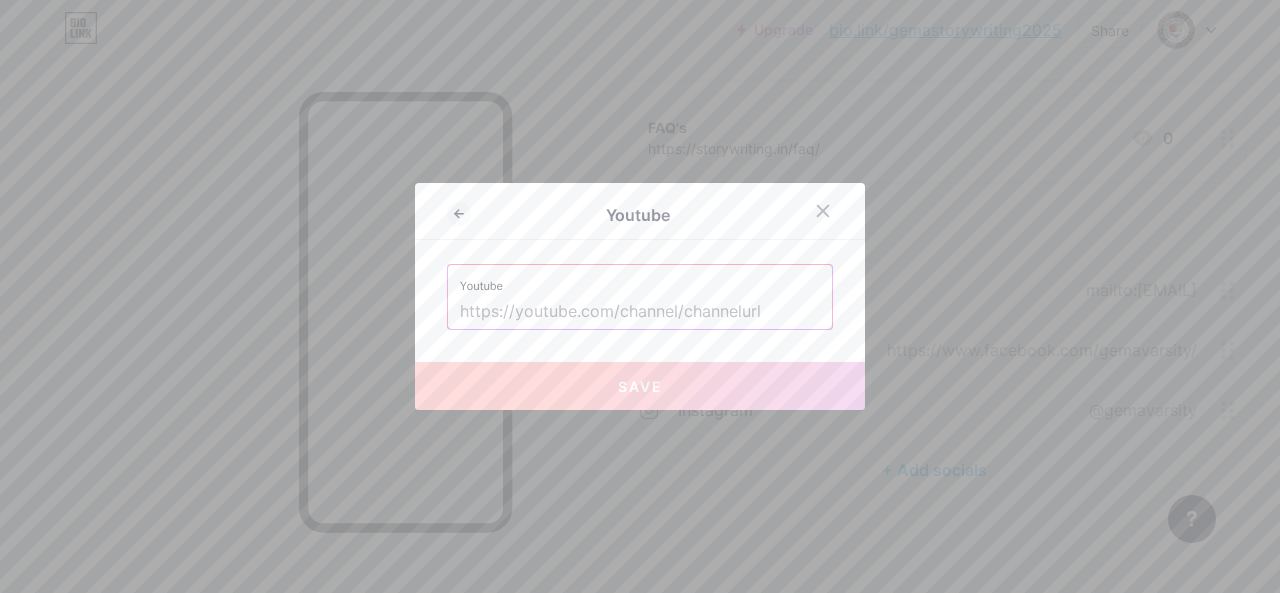 click at bounding box center (640, 312) 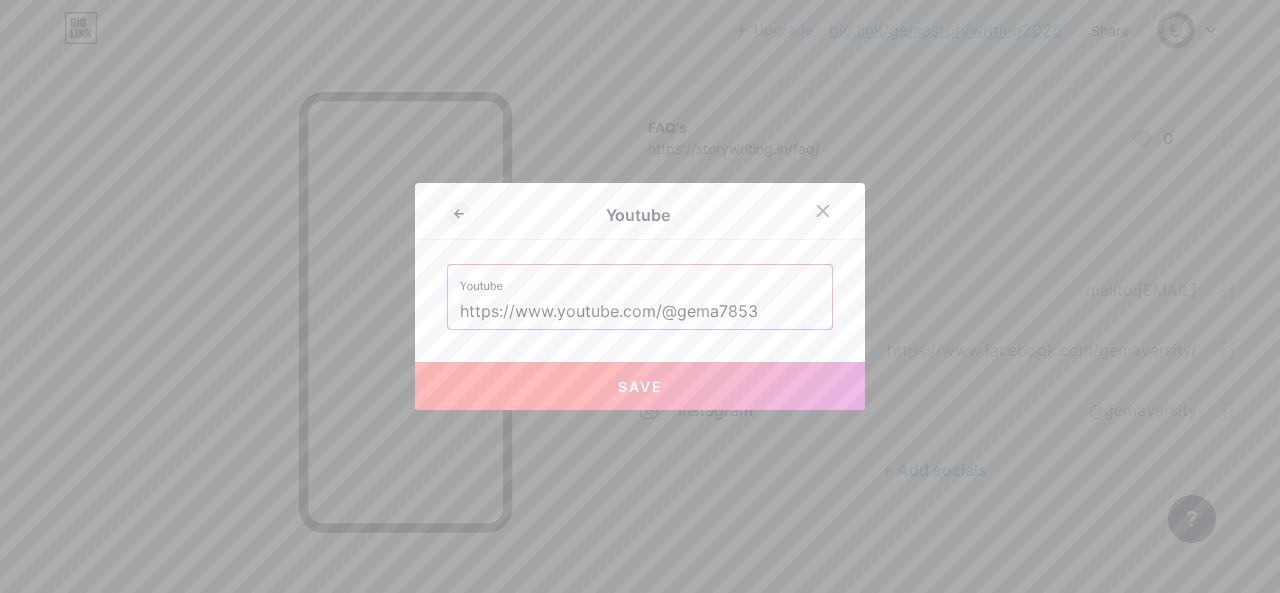 type on "https://www.youtube.com/@gema7853" 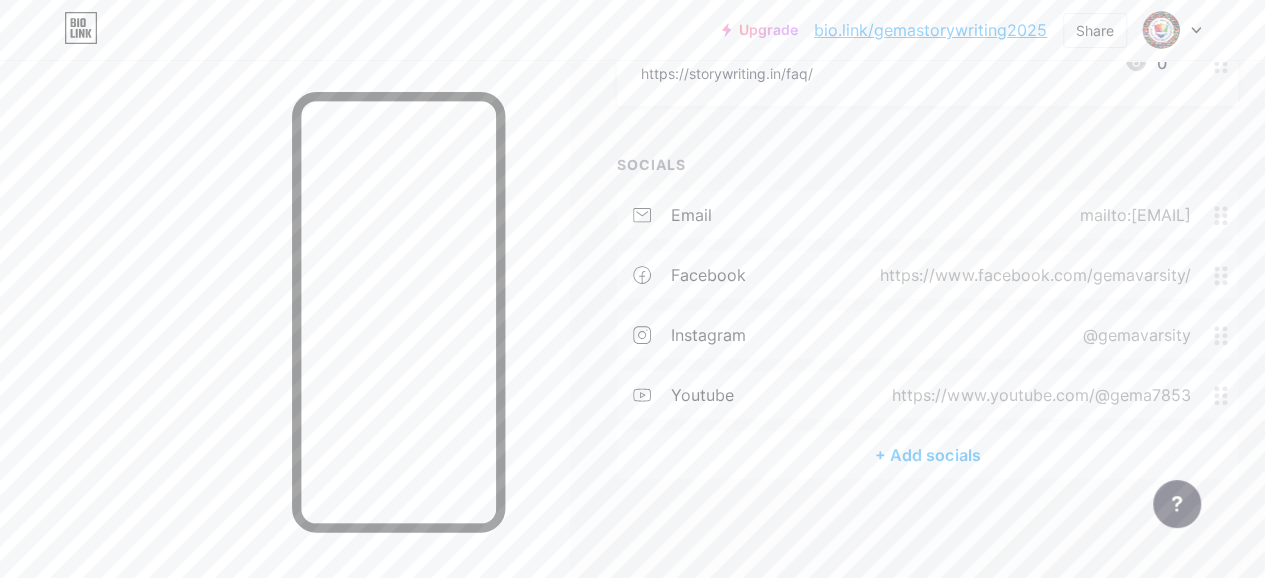 click on "+ Add socials" at bounding box center [927, 455] 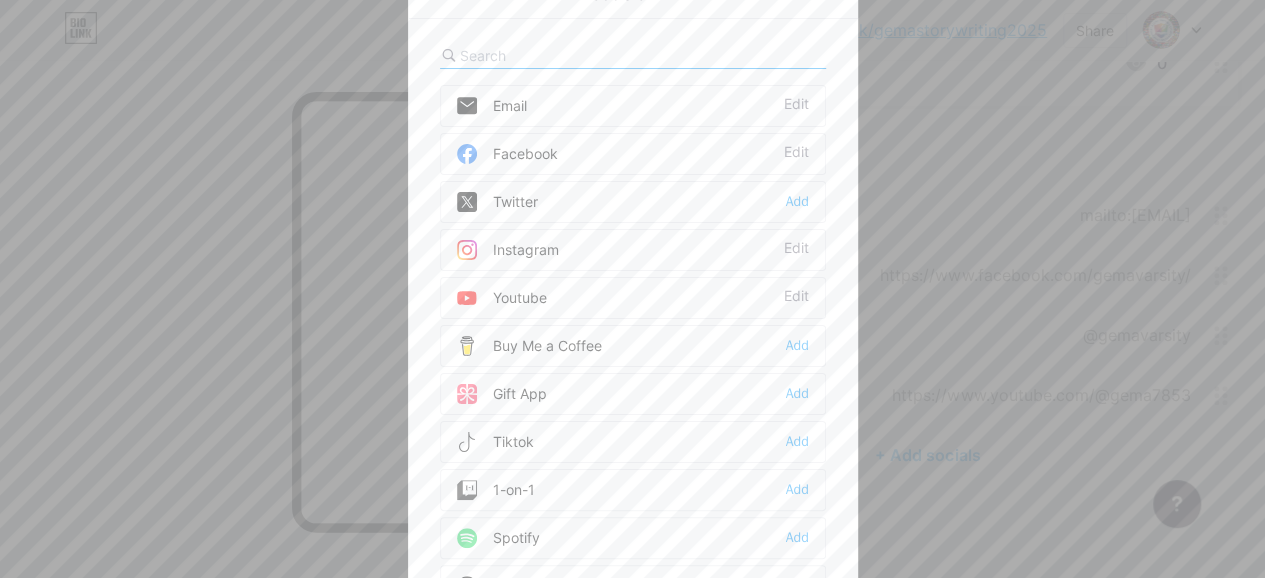 scroll, scrollTop: 688, scrollLeft: 0, axis: vertical 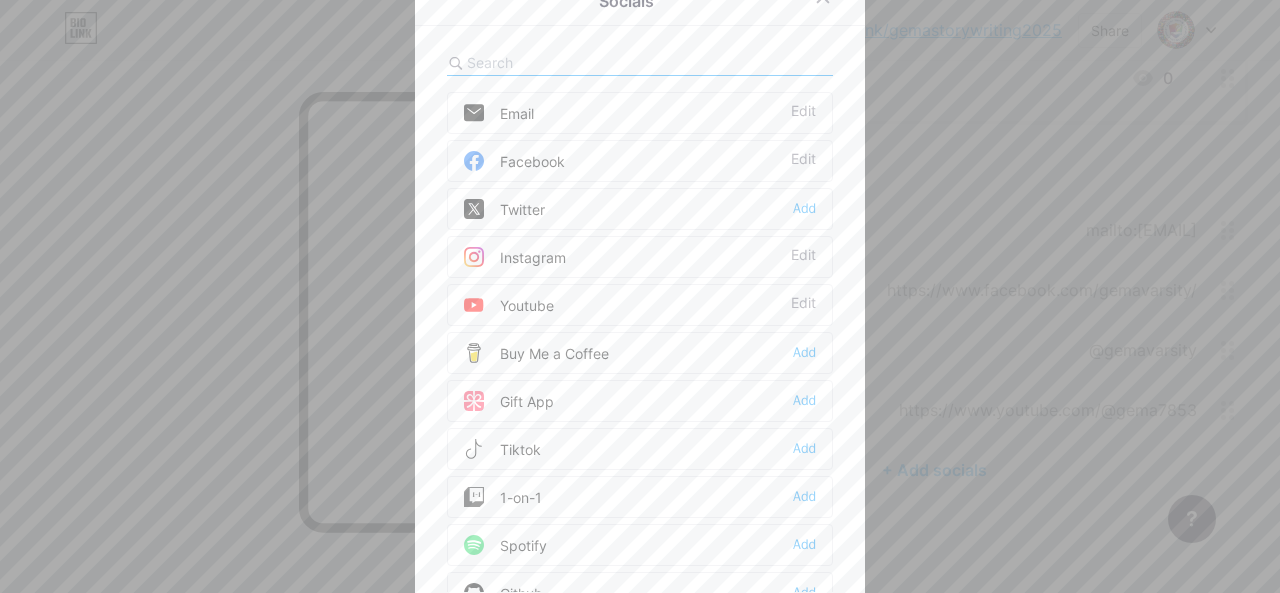 click at bounding box center [577, 62] 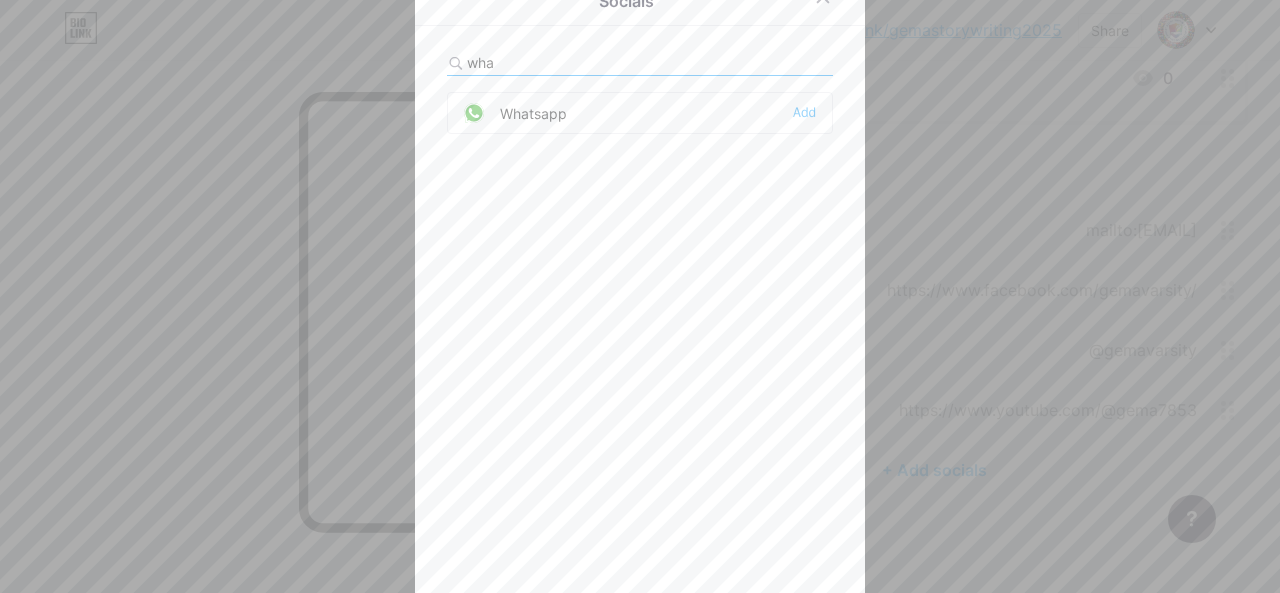 type on "wha" 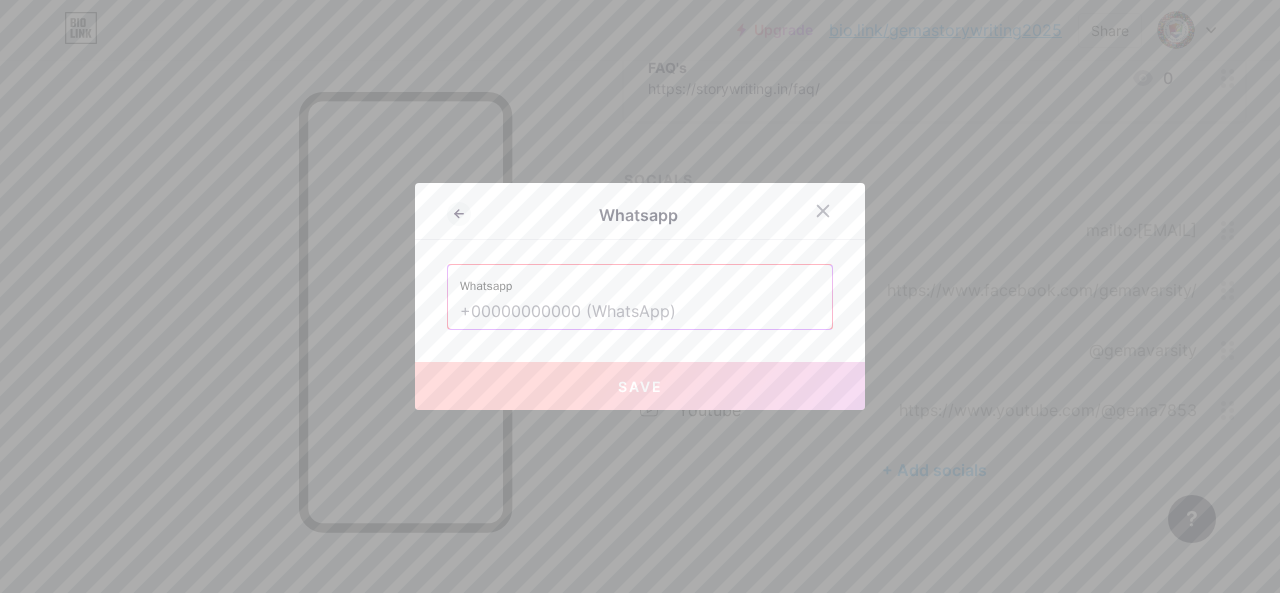 click at bounding box center [640, 312] 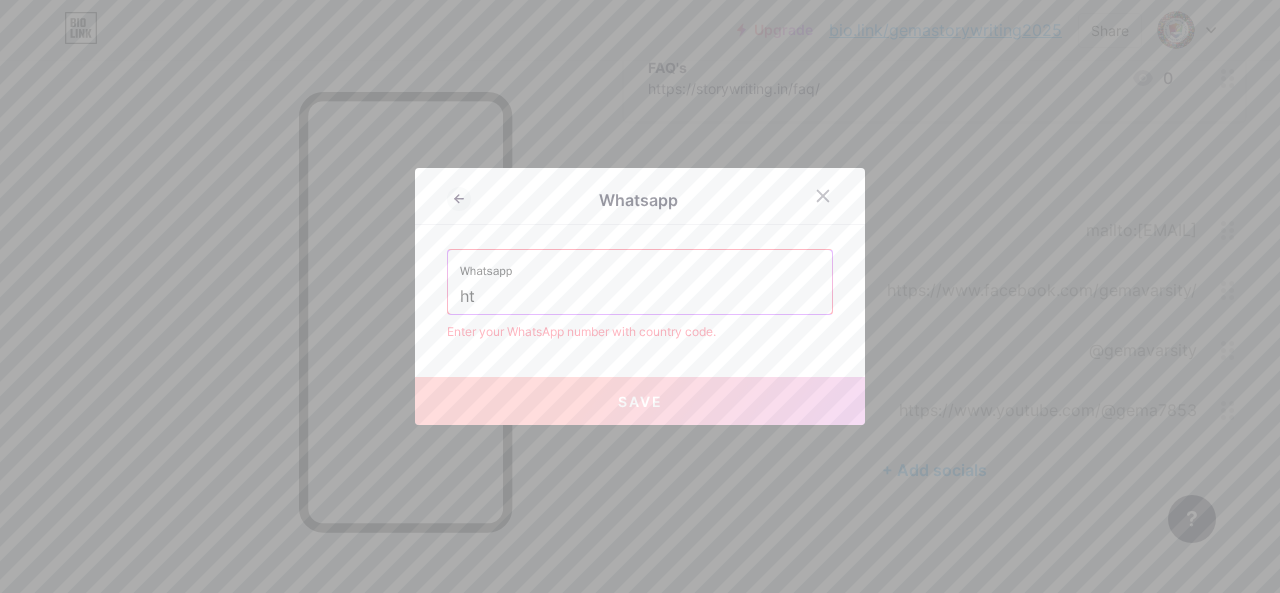 type on "h" 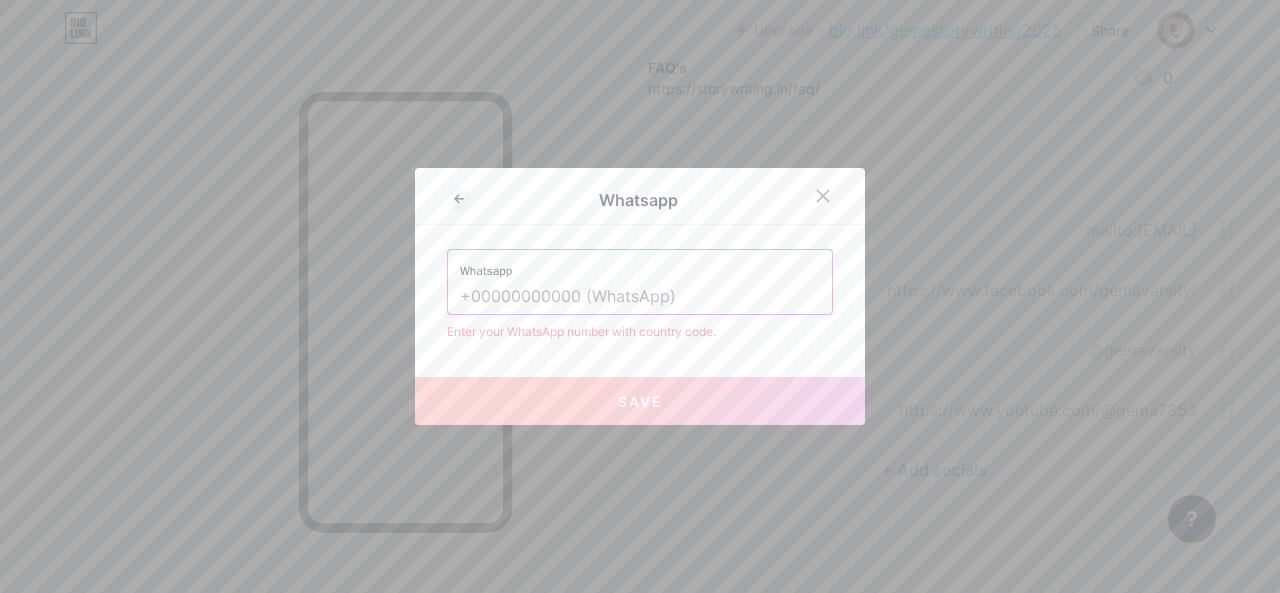 click at bounding box center [640, 297] 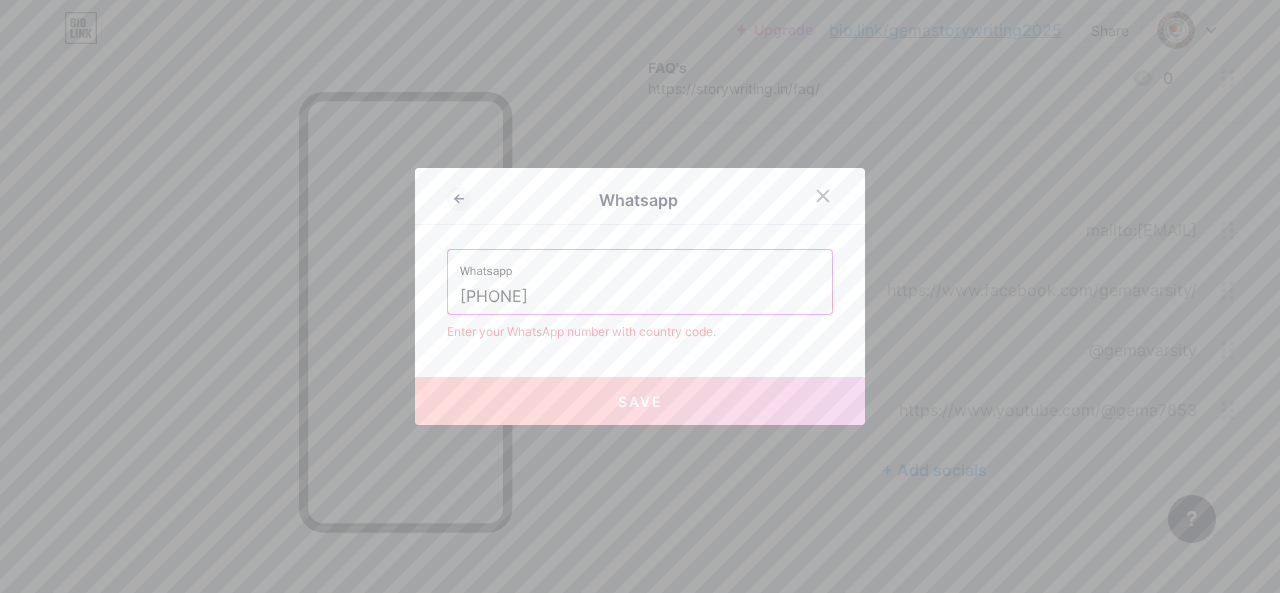 click on "[PHONE]" at bounding box center (640, 297) 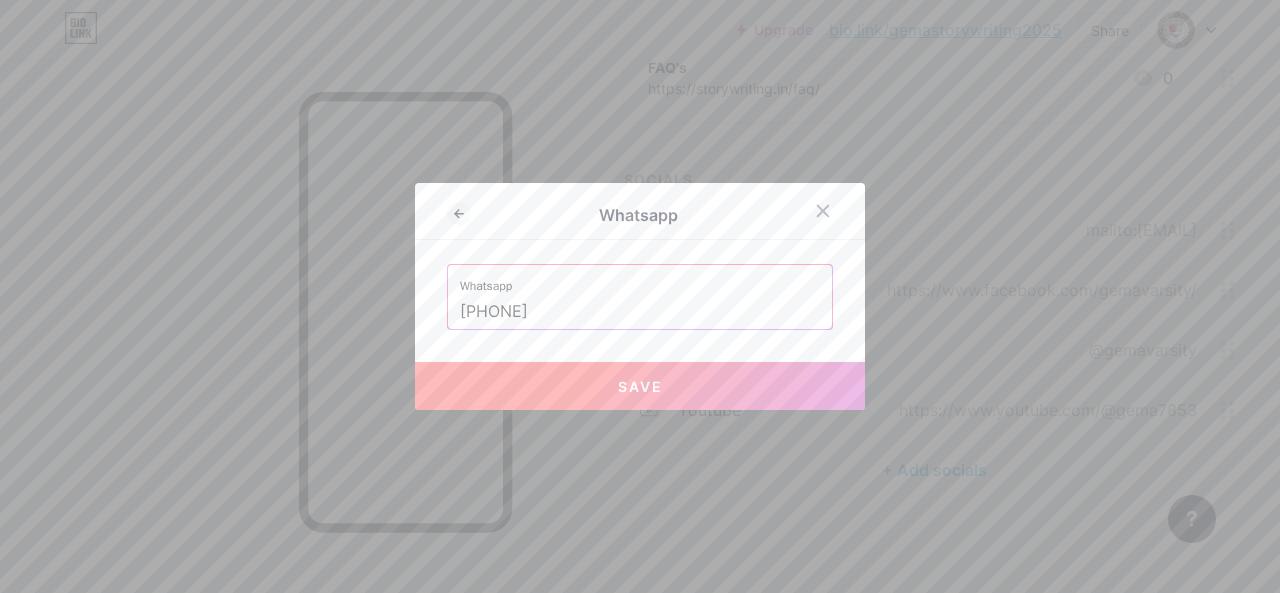 click on "Save" at bounding box center (640, 386) 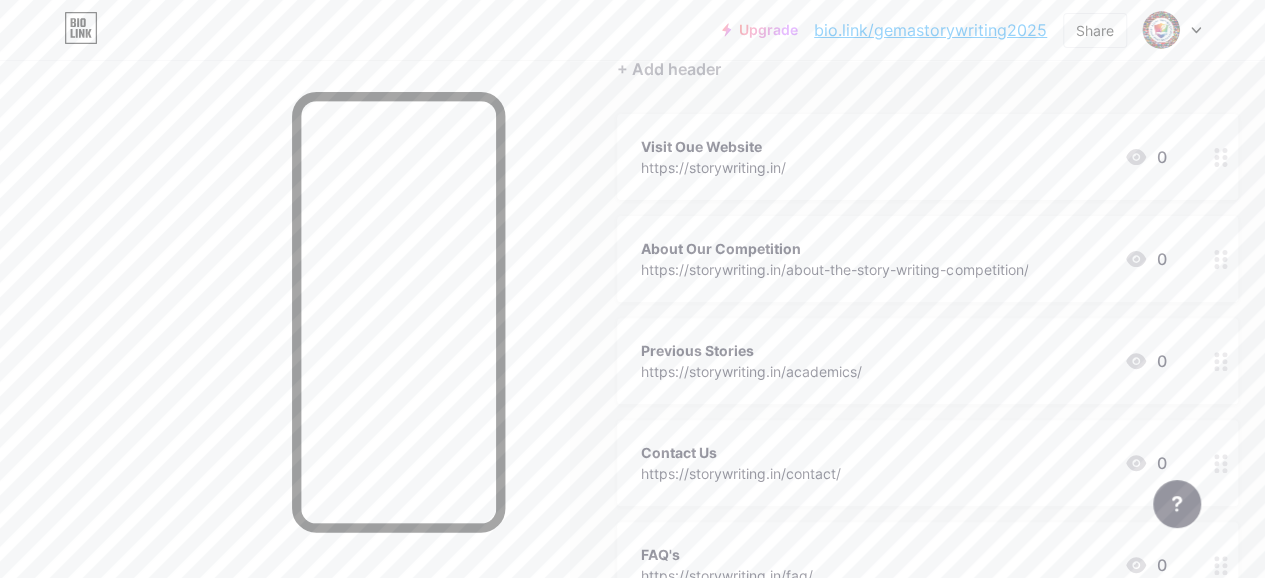 scroll, scrollTop: 0, scrollLeft: 0, axis: both 